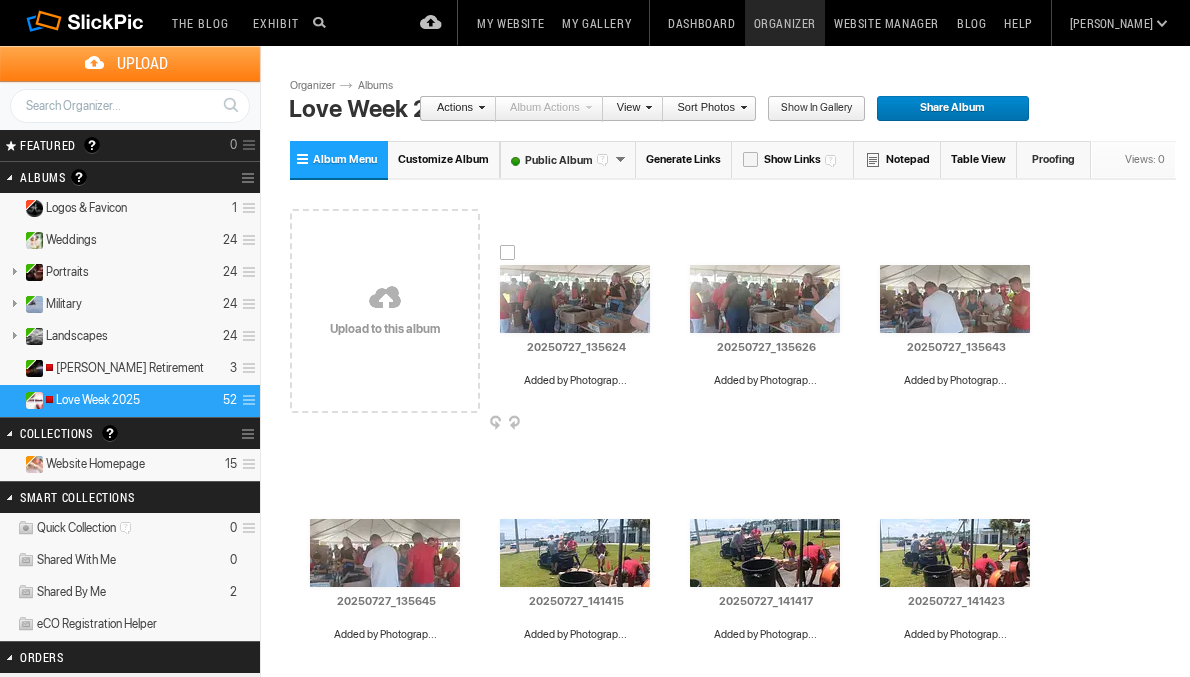 scroll, scrollTop: 0, scrollLeft: 0, axis: both 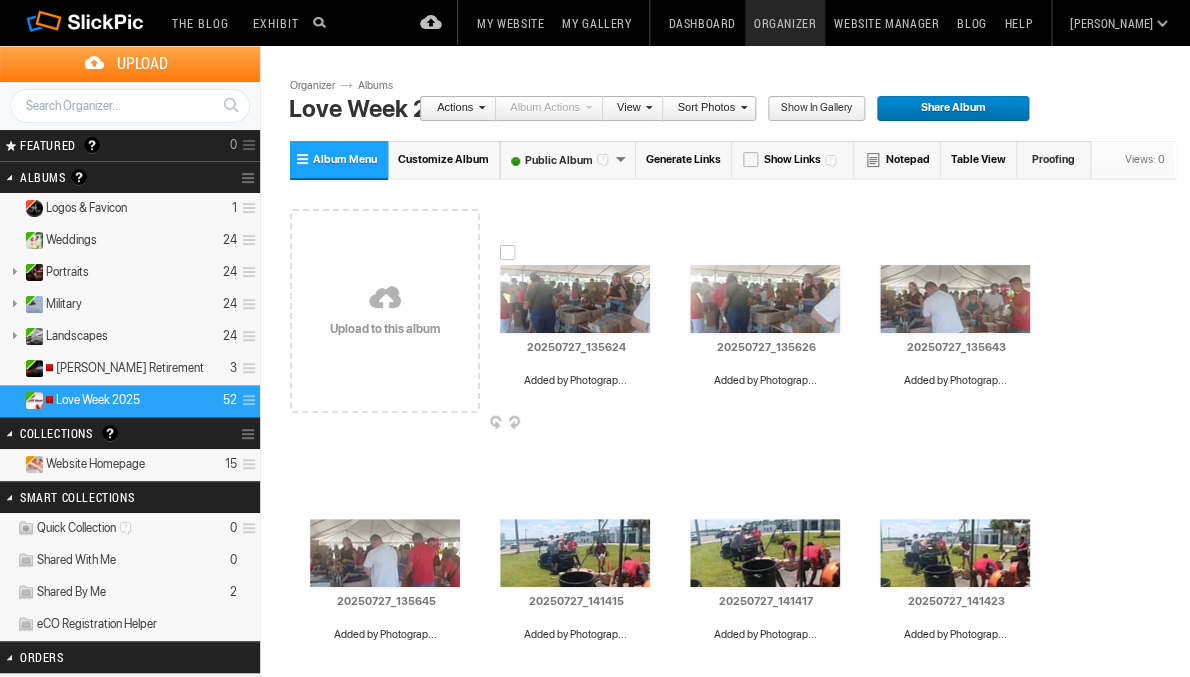click at bounding box center [575, 299] 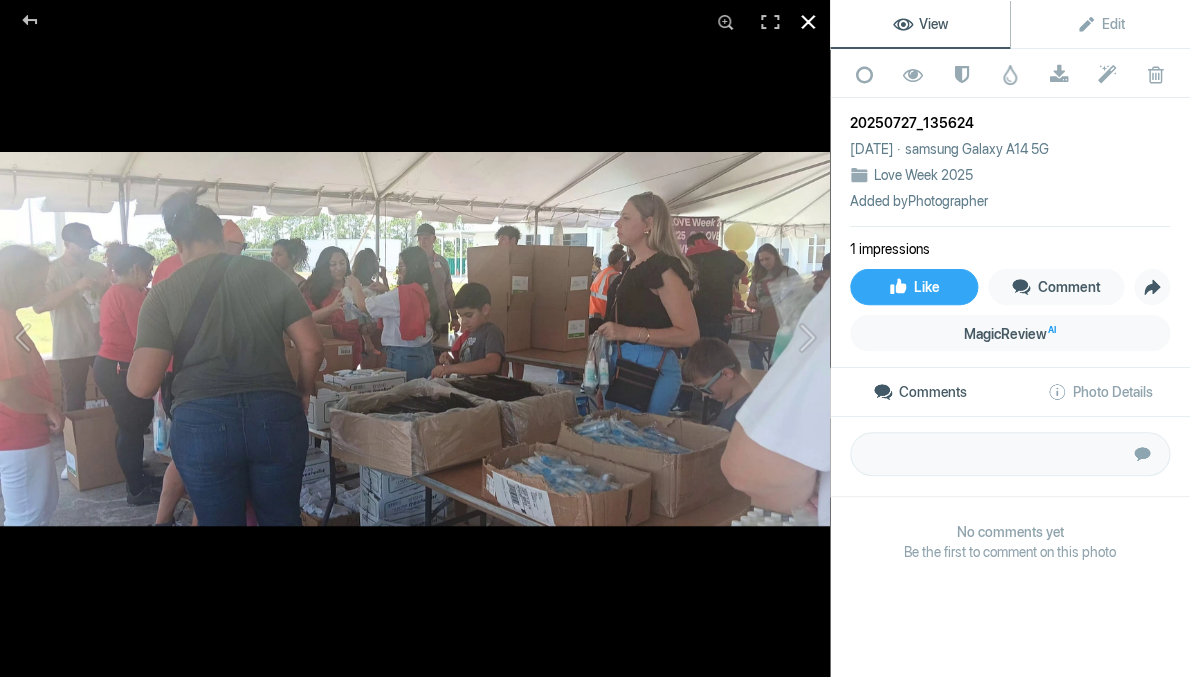 click 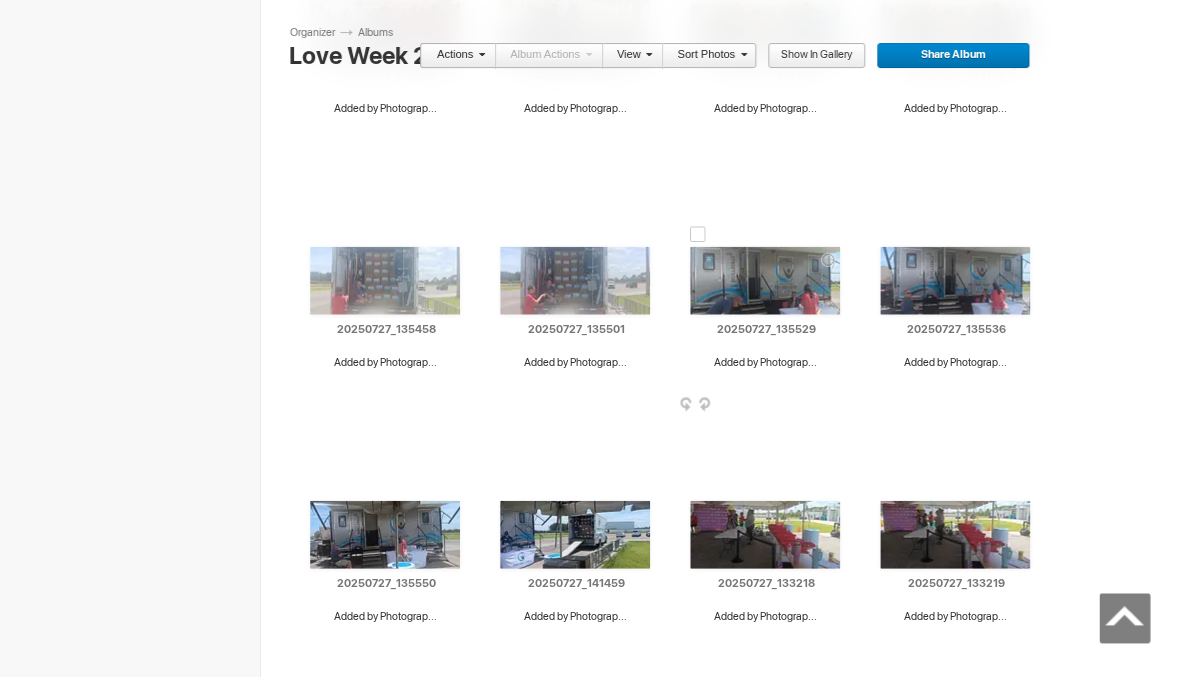 scroll, scrollTop: 1321, scrollLeft: 0, axis: vertical 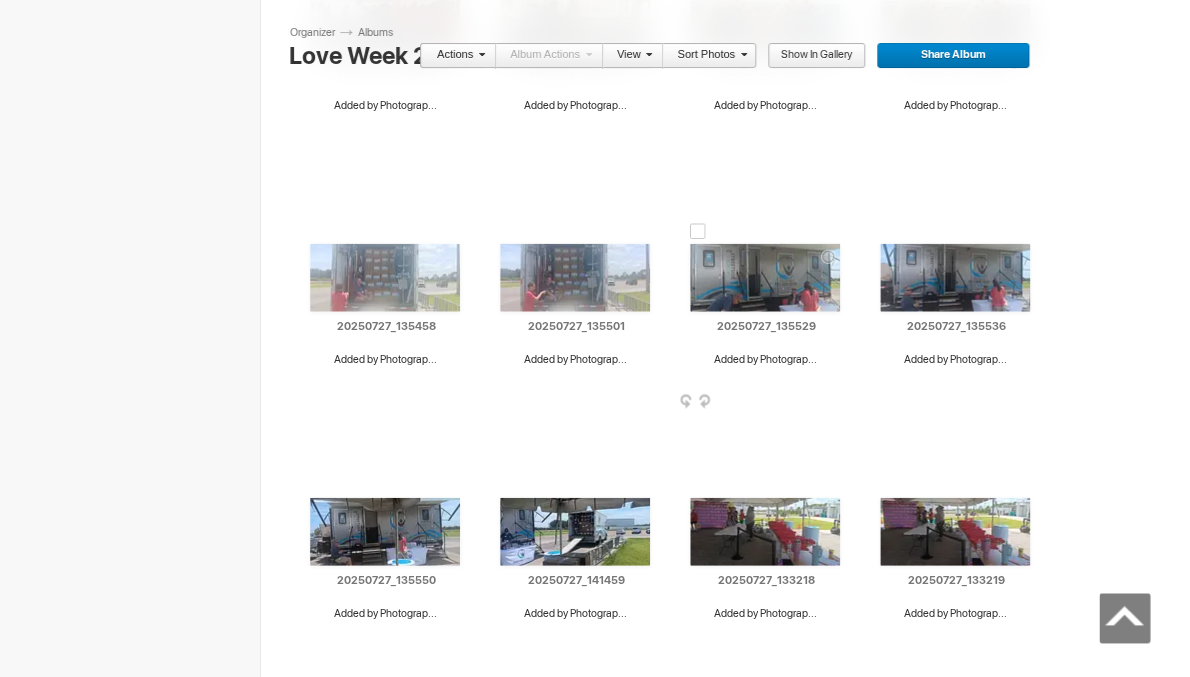 click at bounding box center [765, 278] 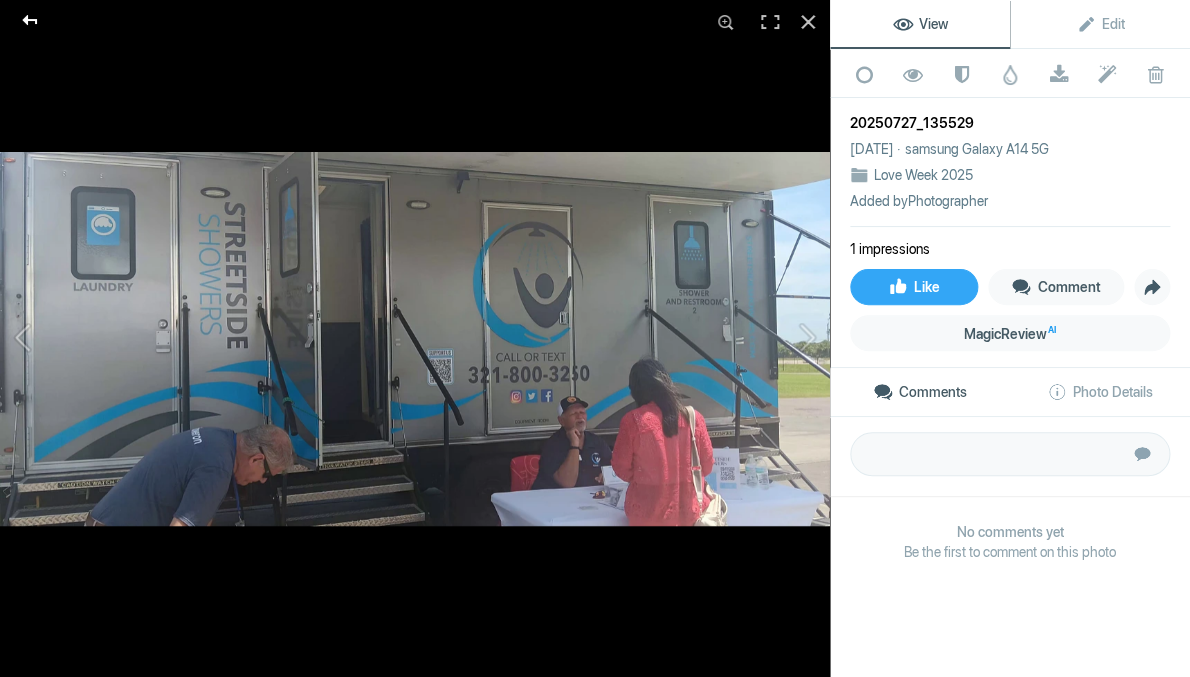 click 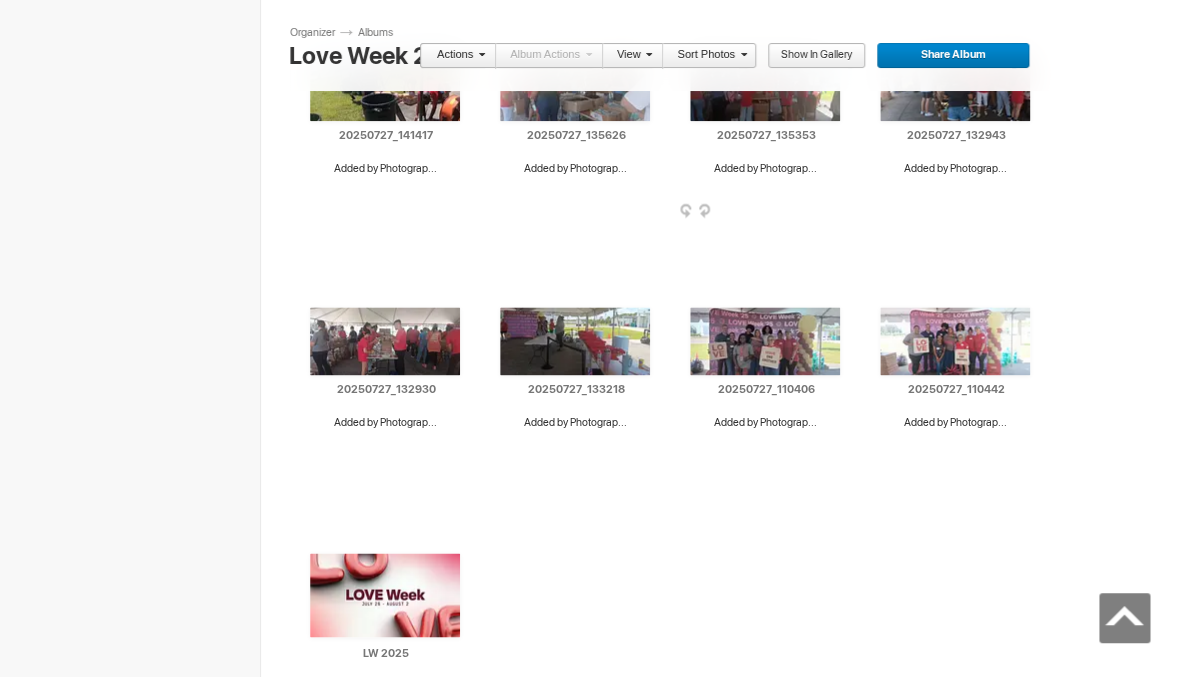 scroll, scrollTop: 3062, scrollLeft: 0, axis: vertical 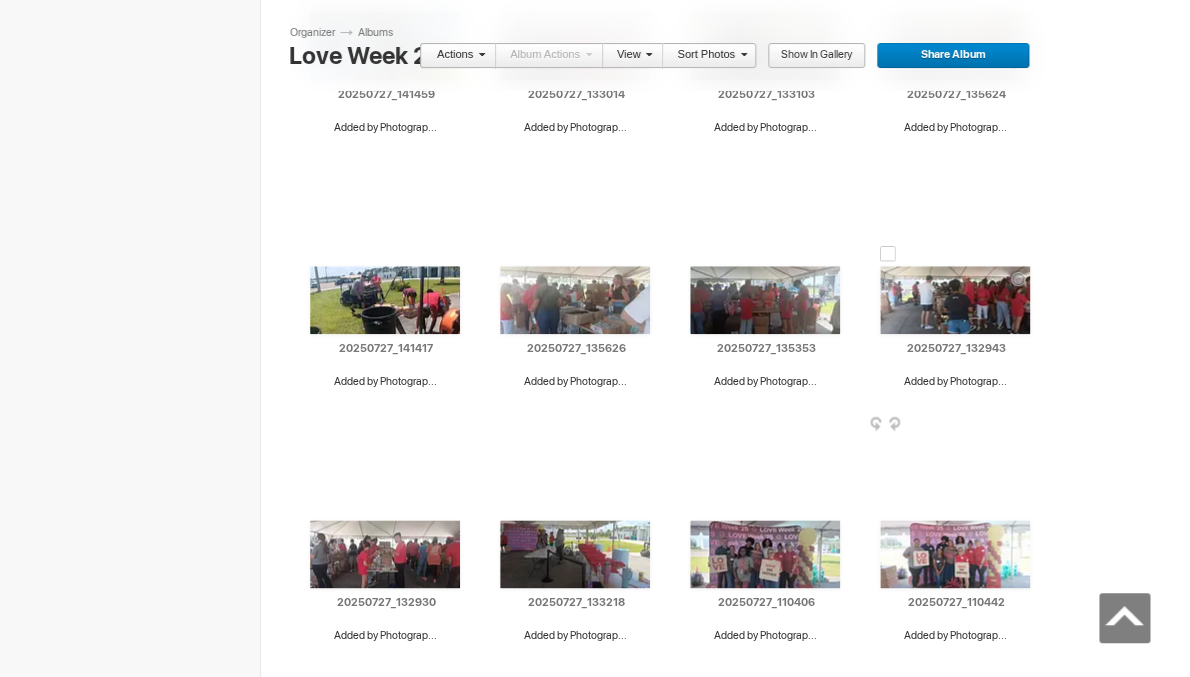 click at bounding box center [955, 300] 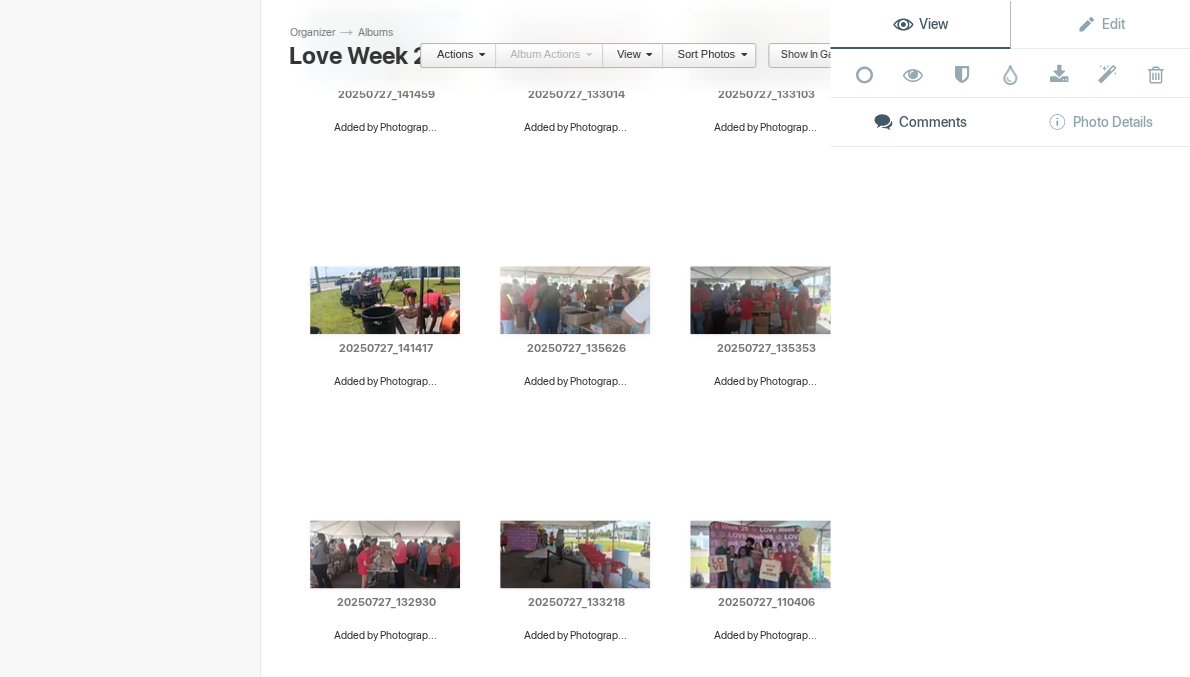 click on "View Edit Add to Quick Collection Remove from Quick Collection Hide from Public View Unhide from Public View Mark as Restricted Unmark as Restricted Watermark Download Submit to Photo Enhancement Order Remove from Photo Enhancement Order Delete Comments Photo Details" 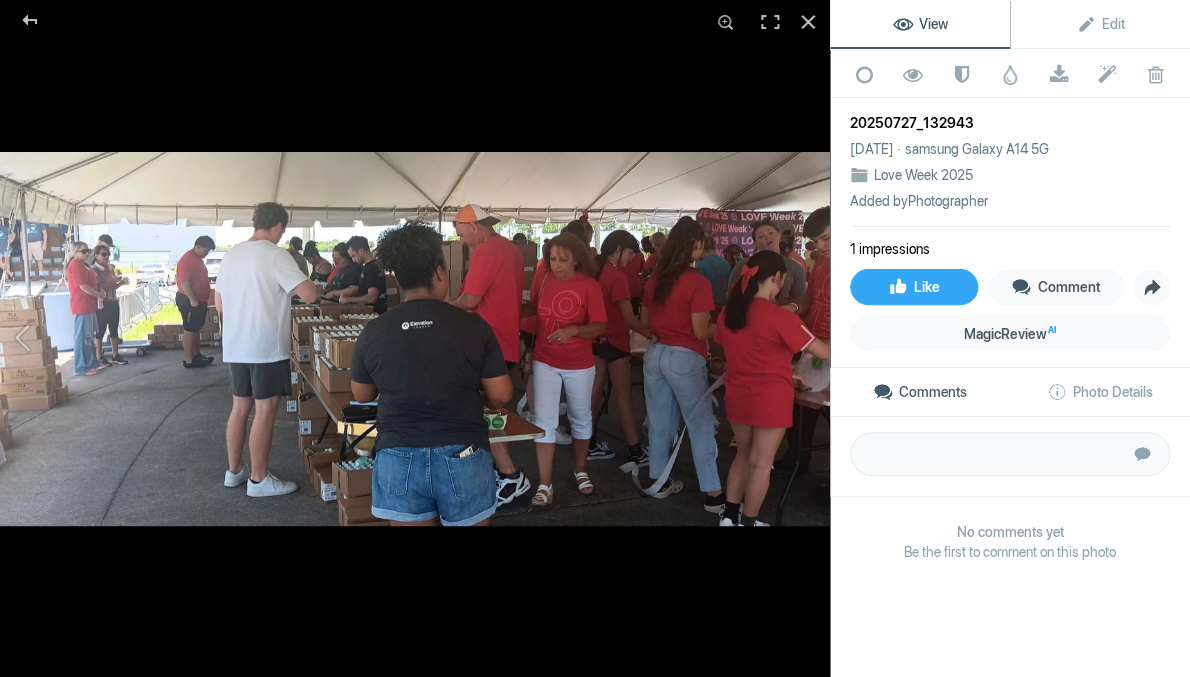 click 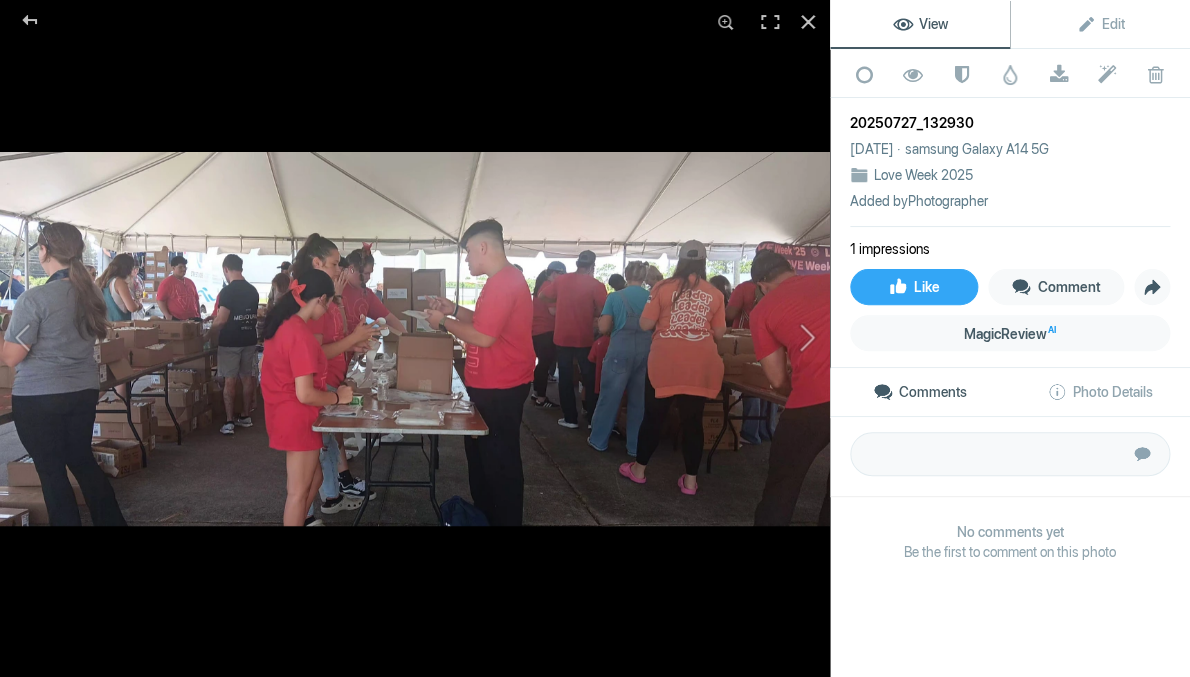 click 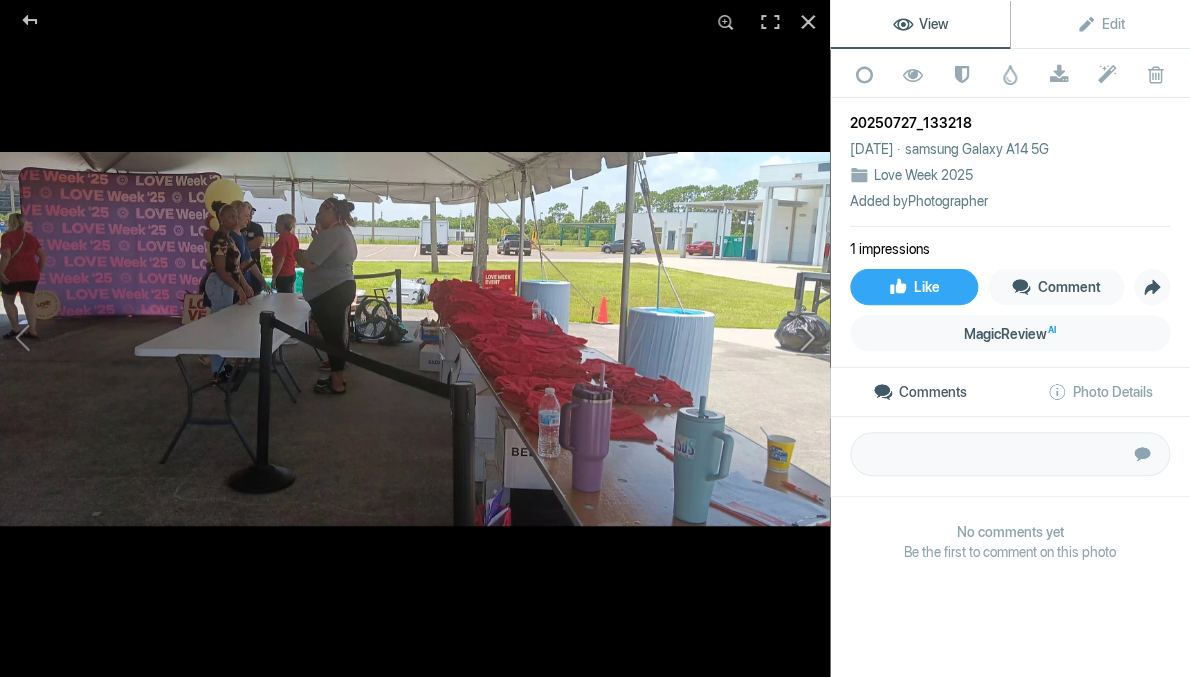 click 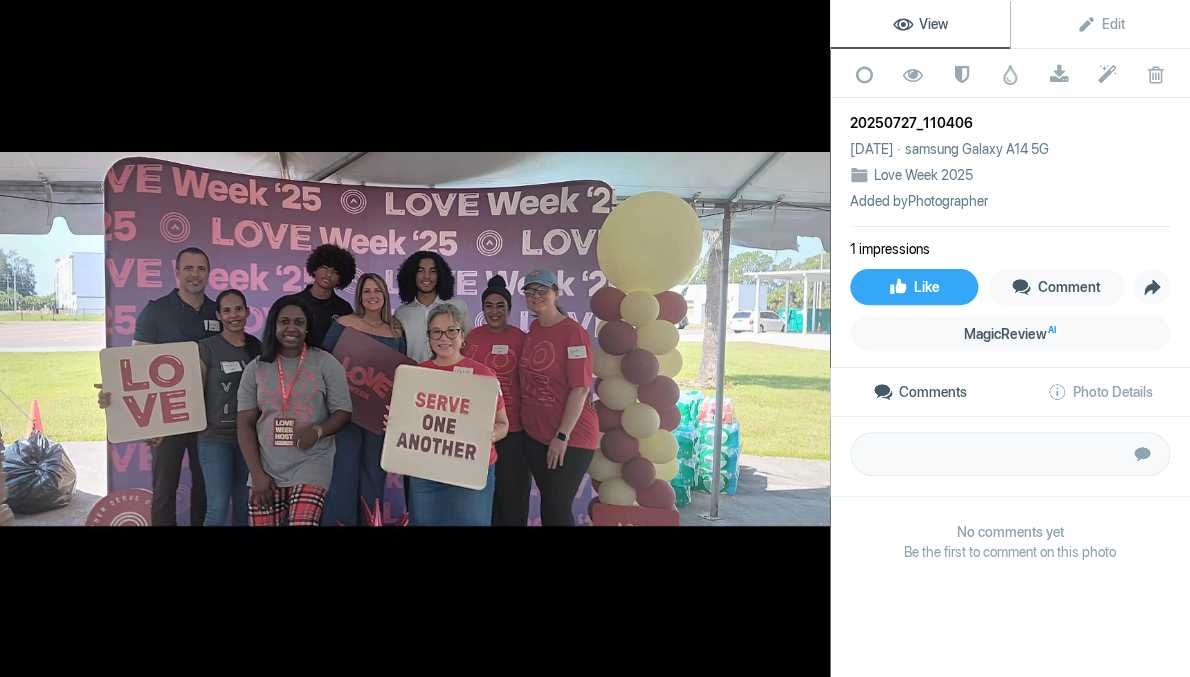 click 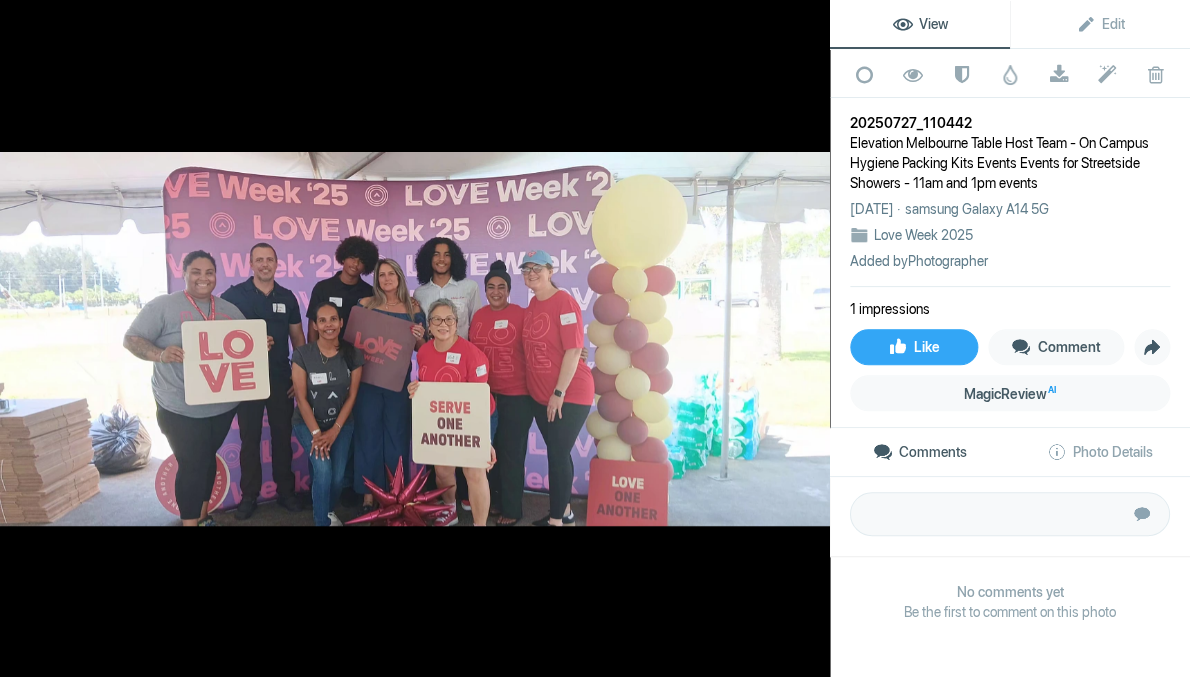click 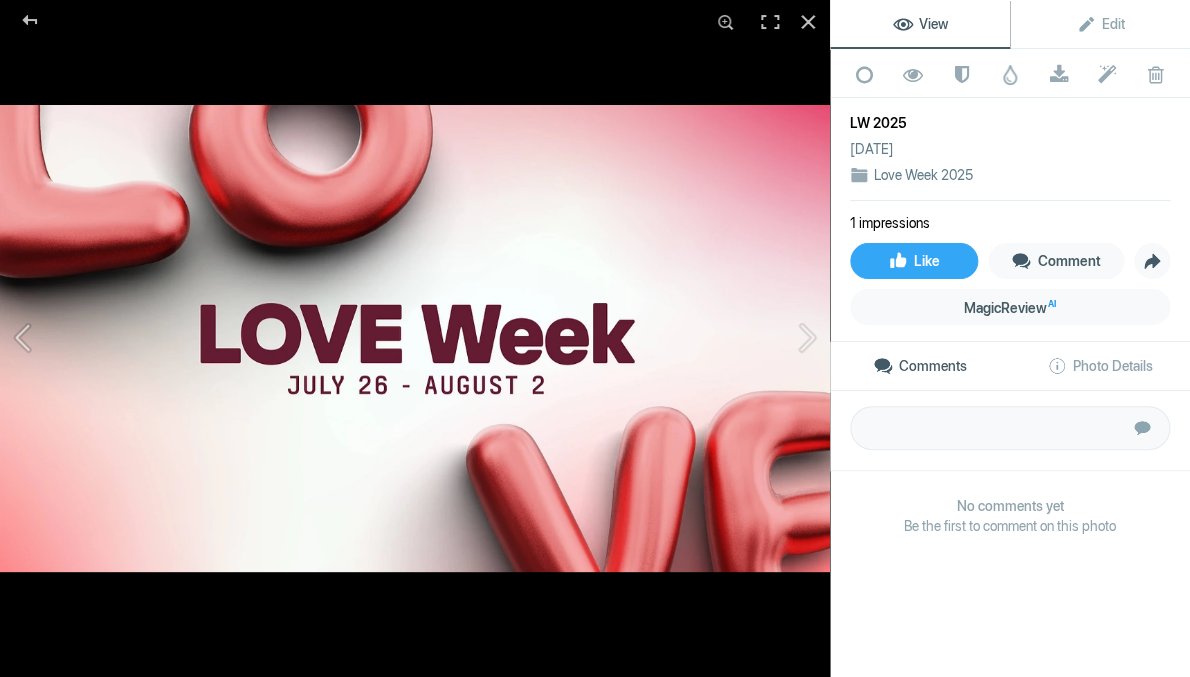 click 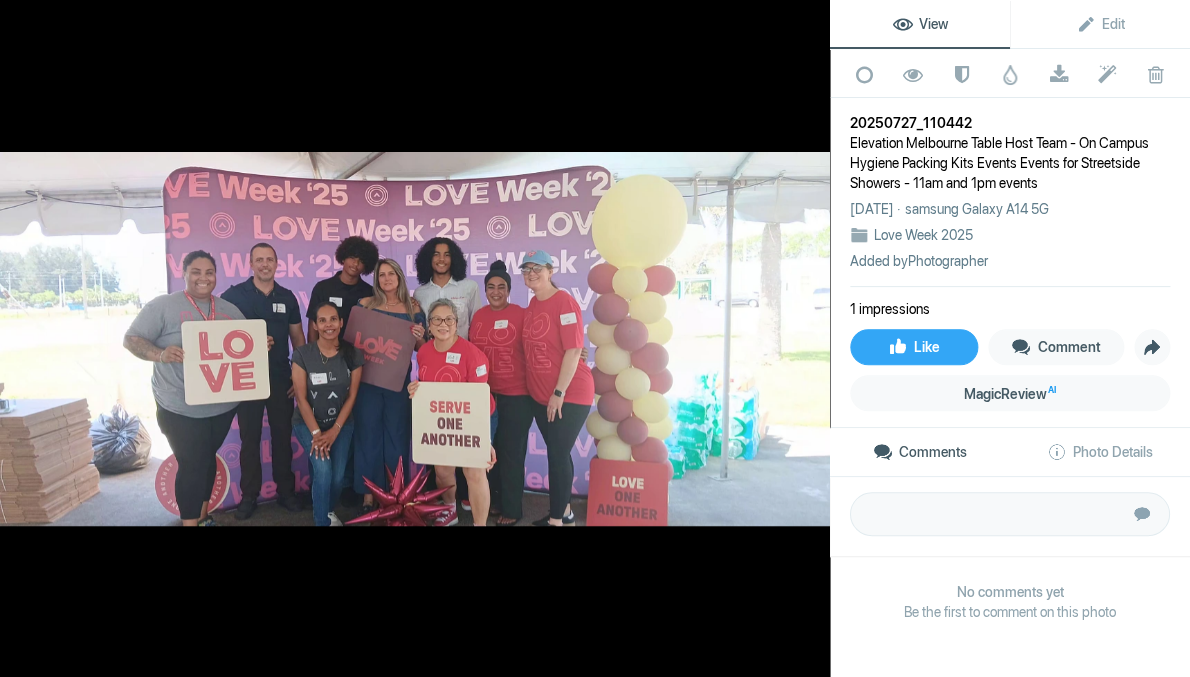 click 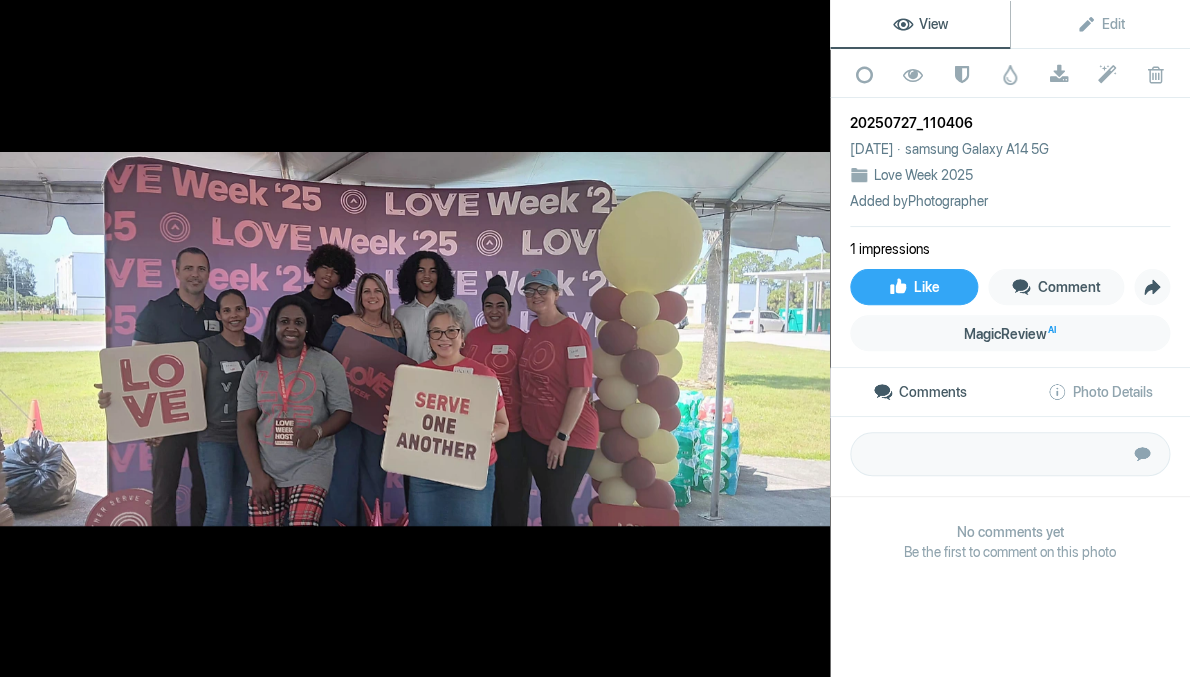 click 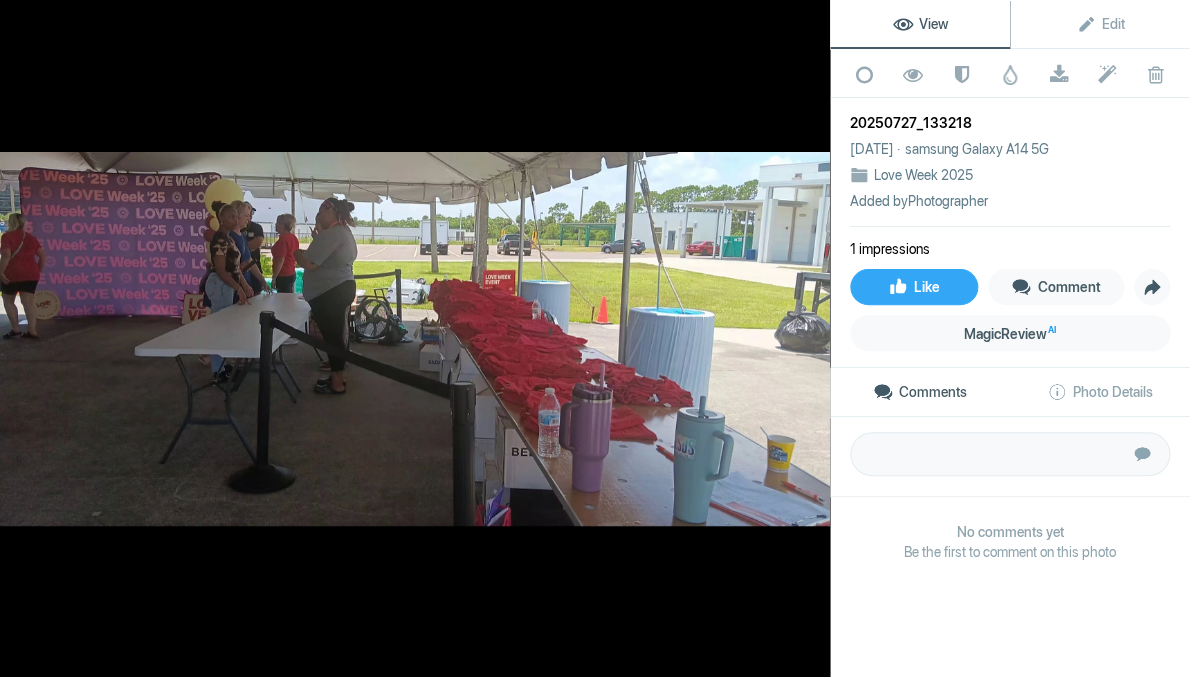 click 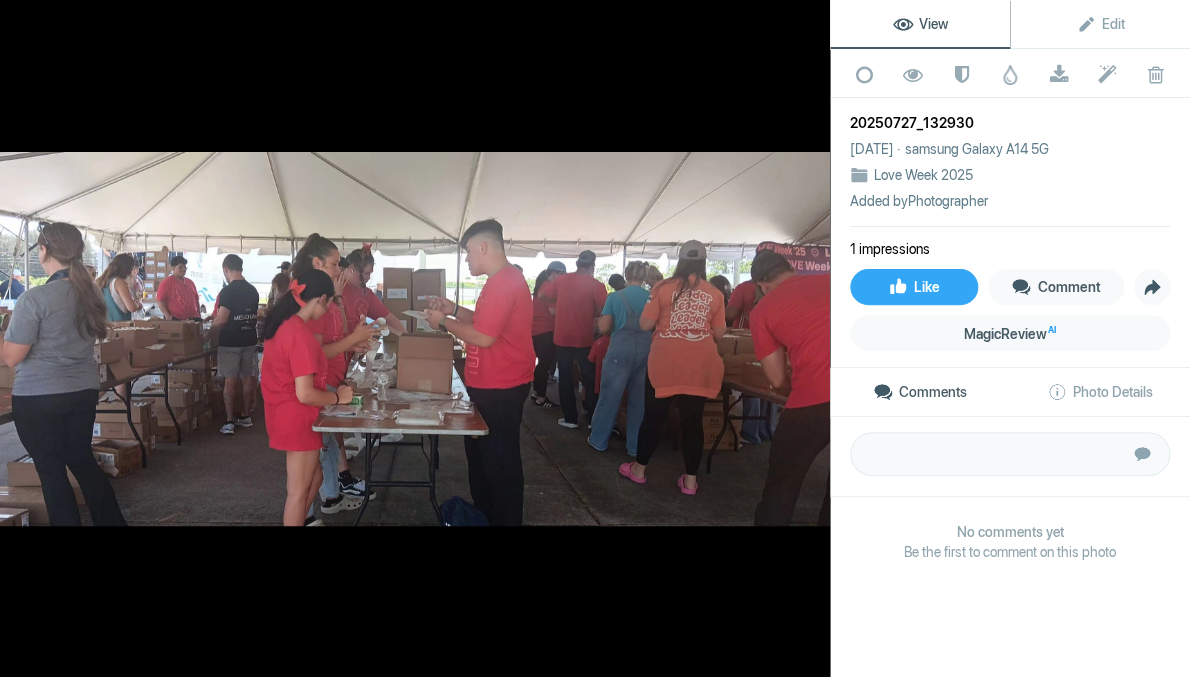 click 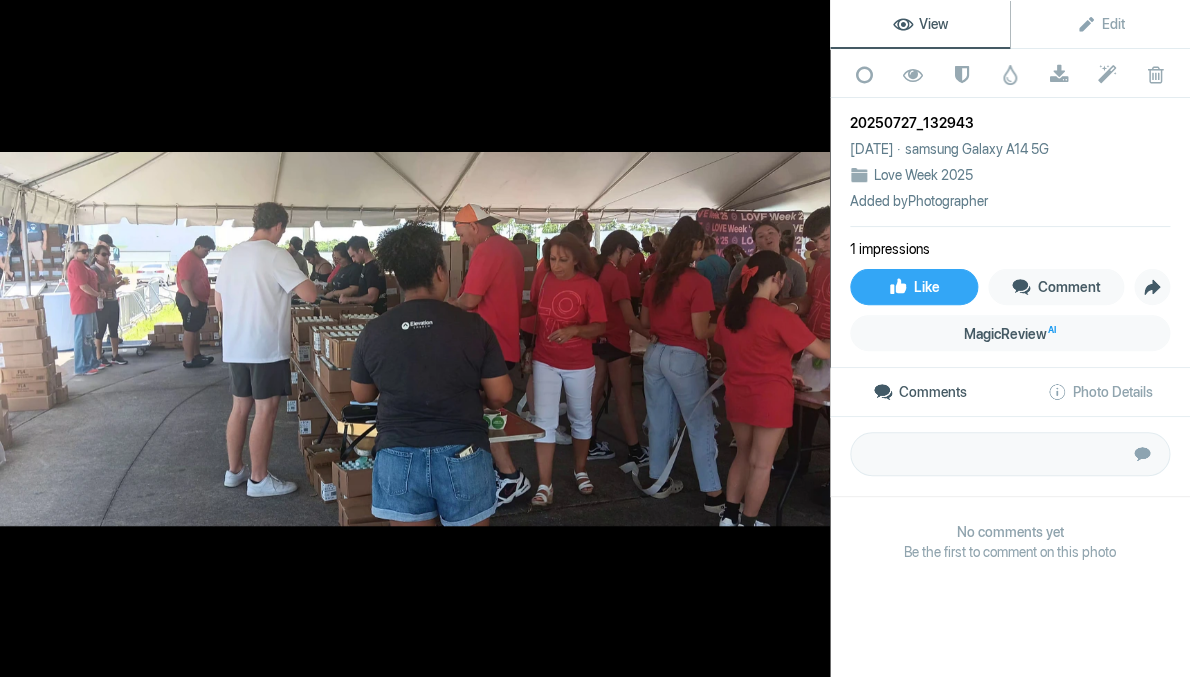 click 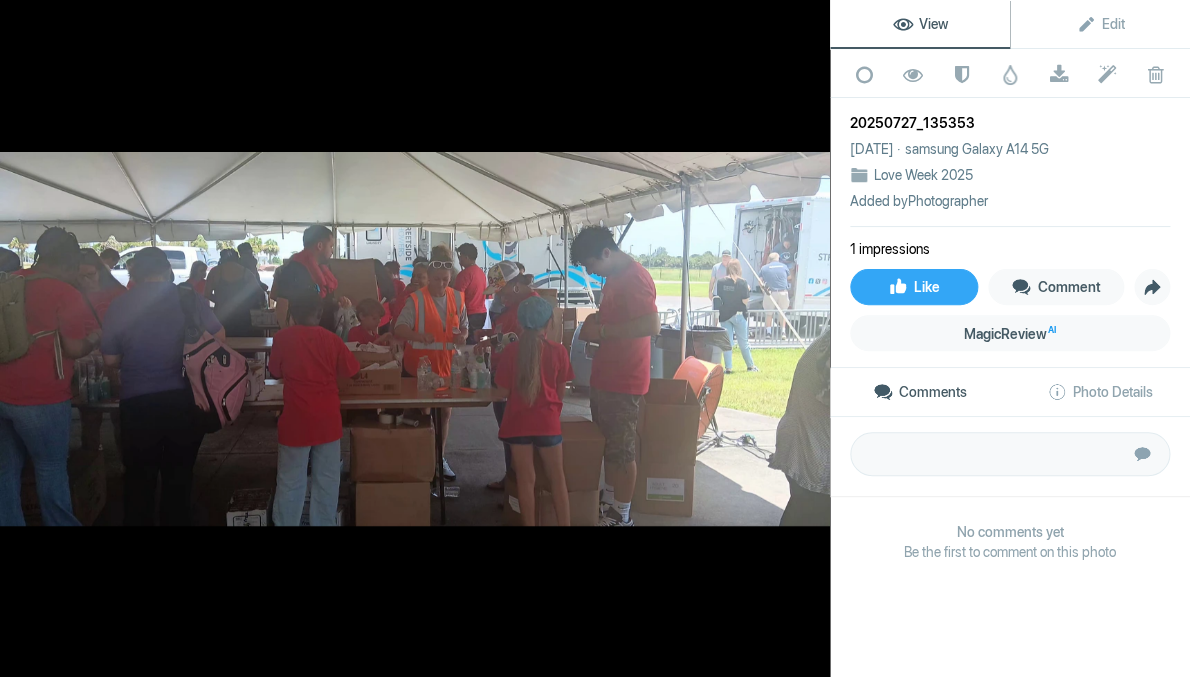 click 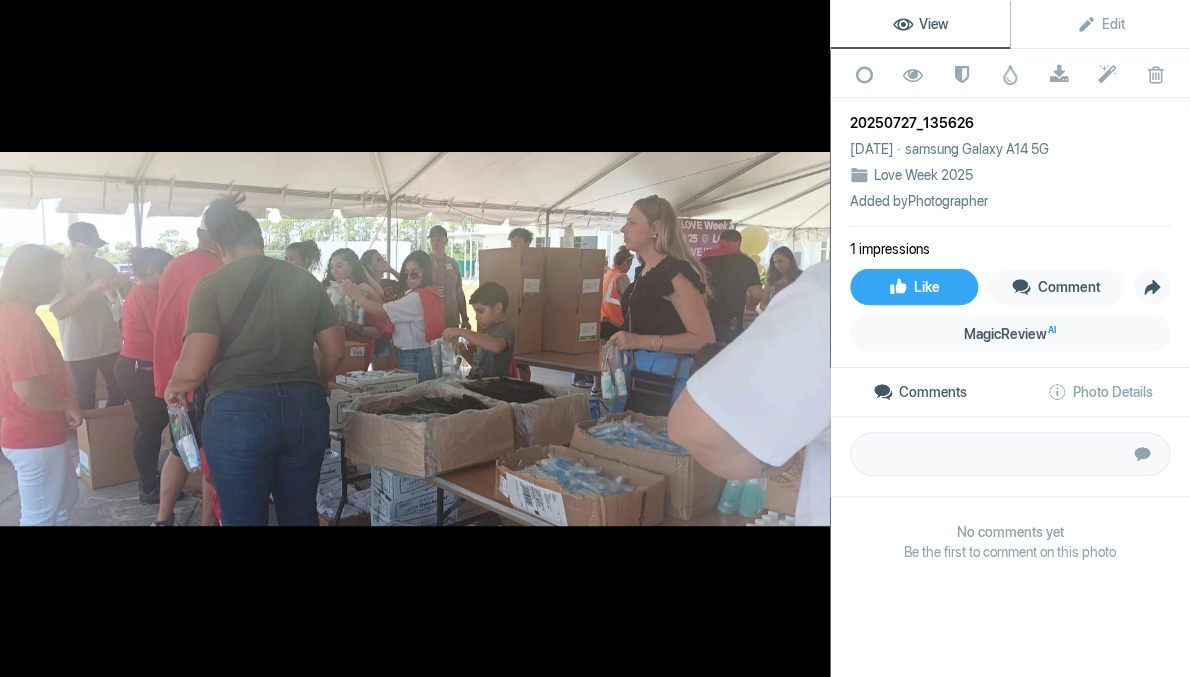 click 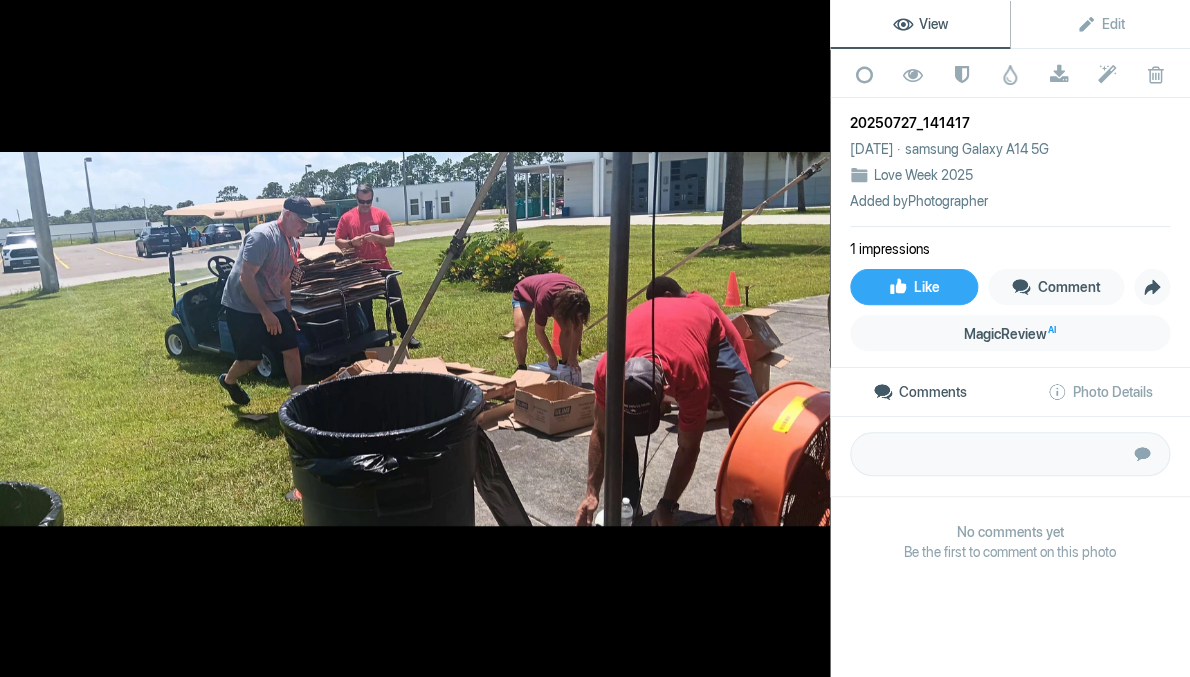 click 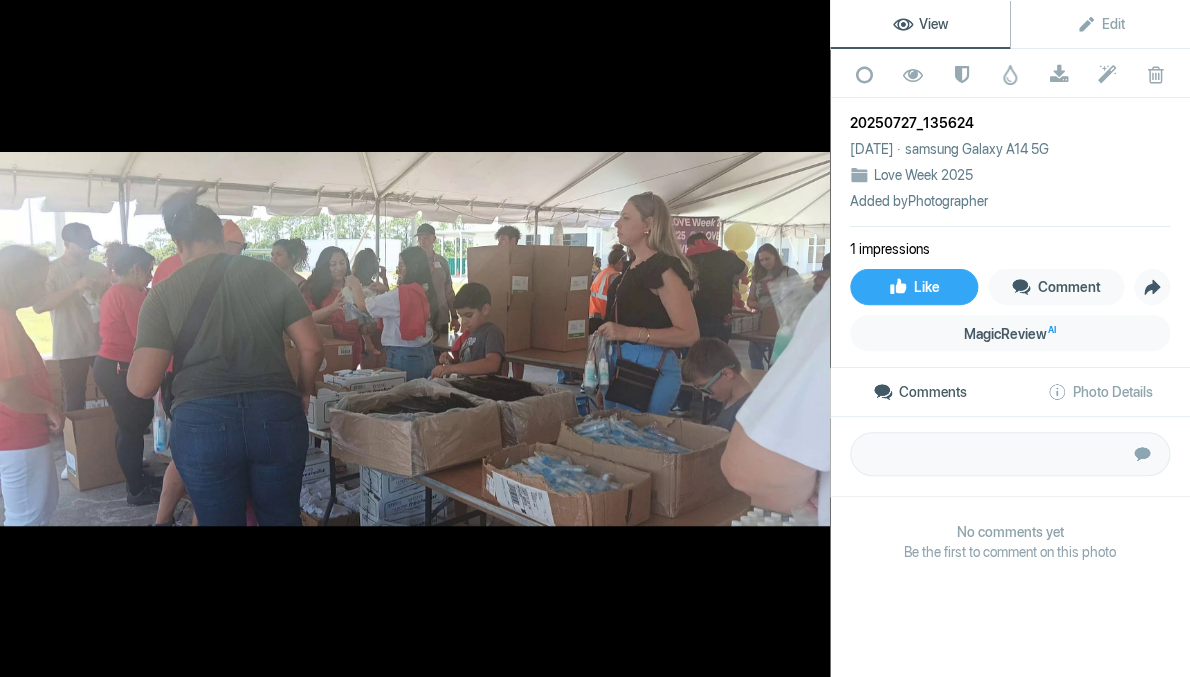 click 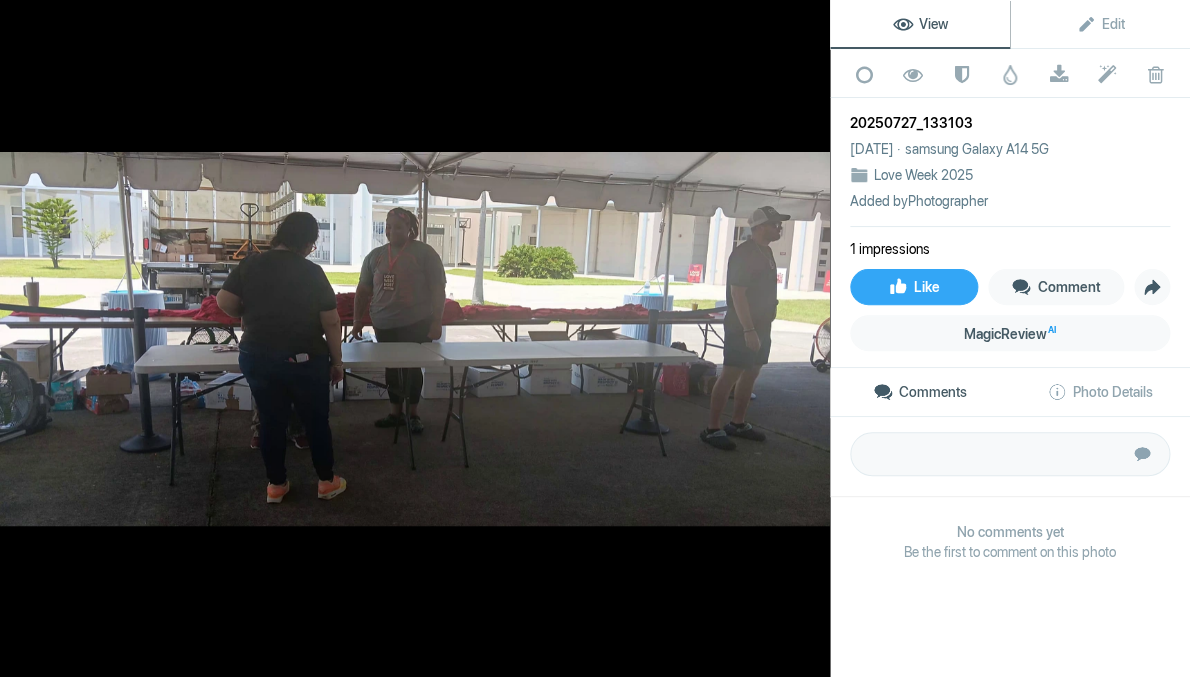 click 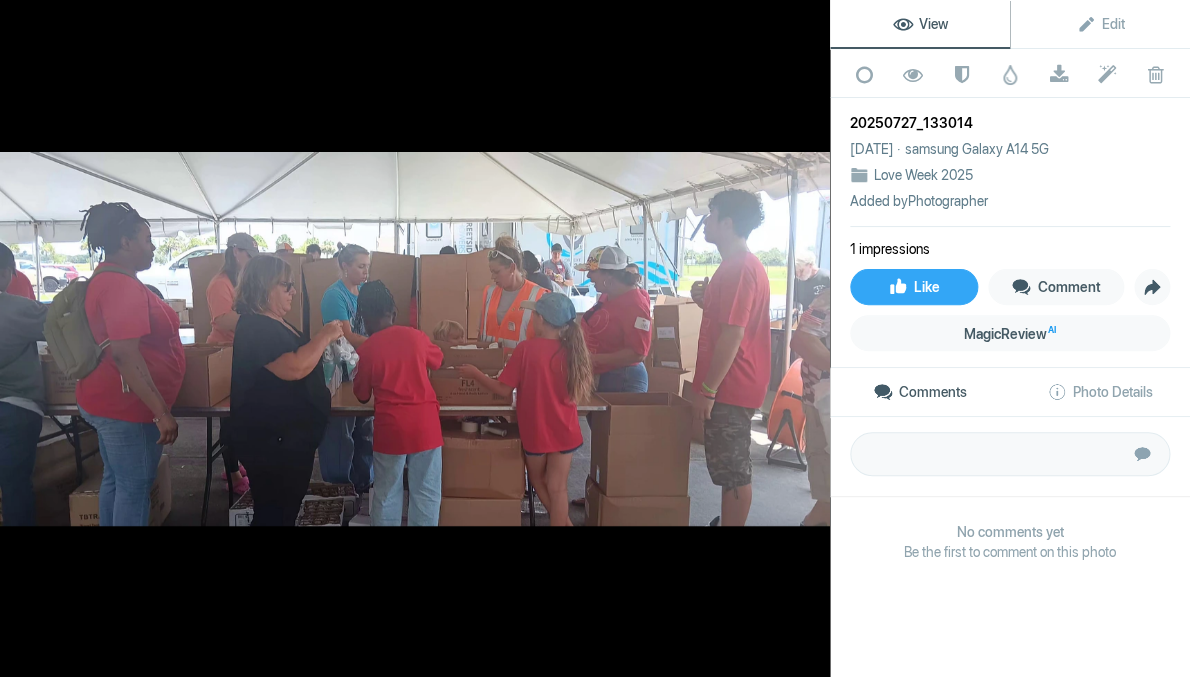 click 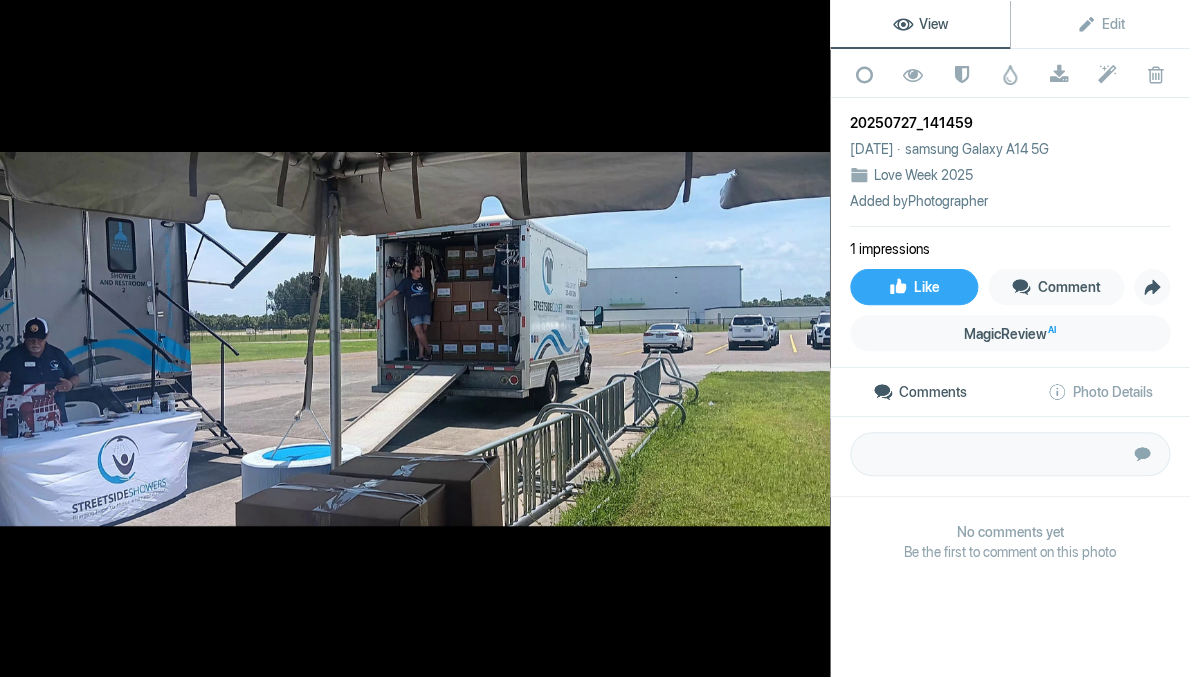 click 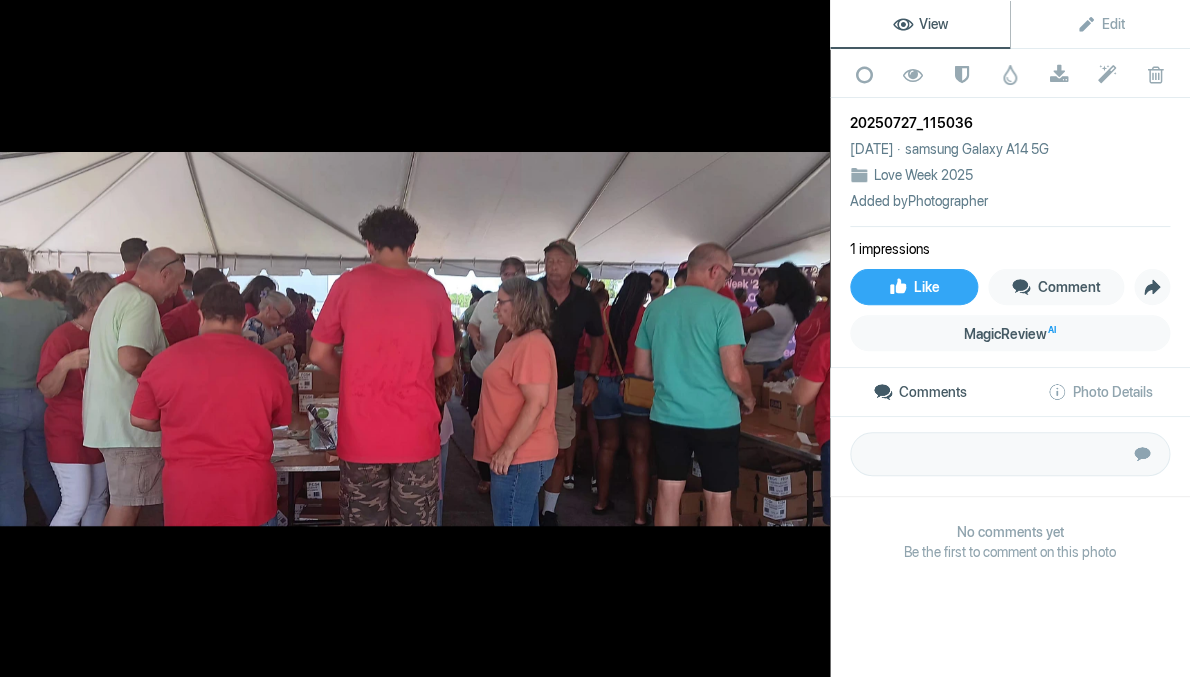 click 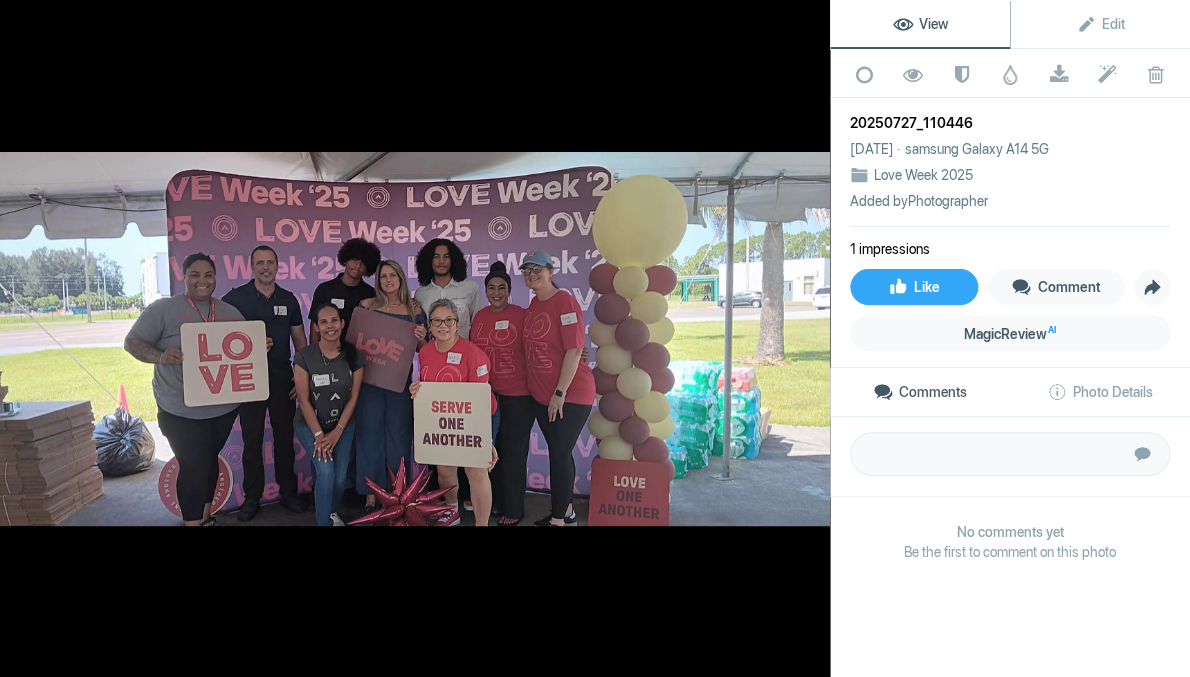 click 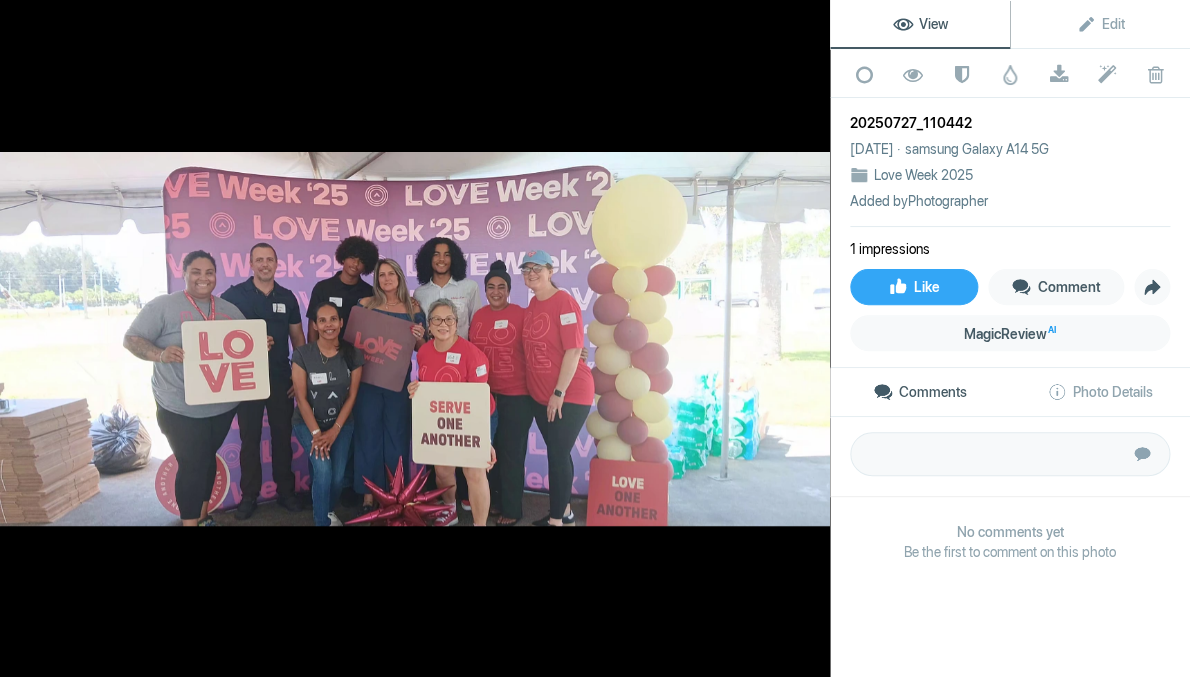 click 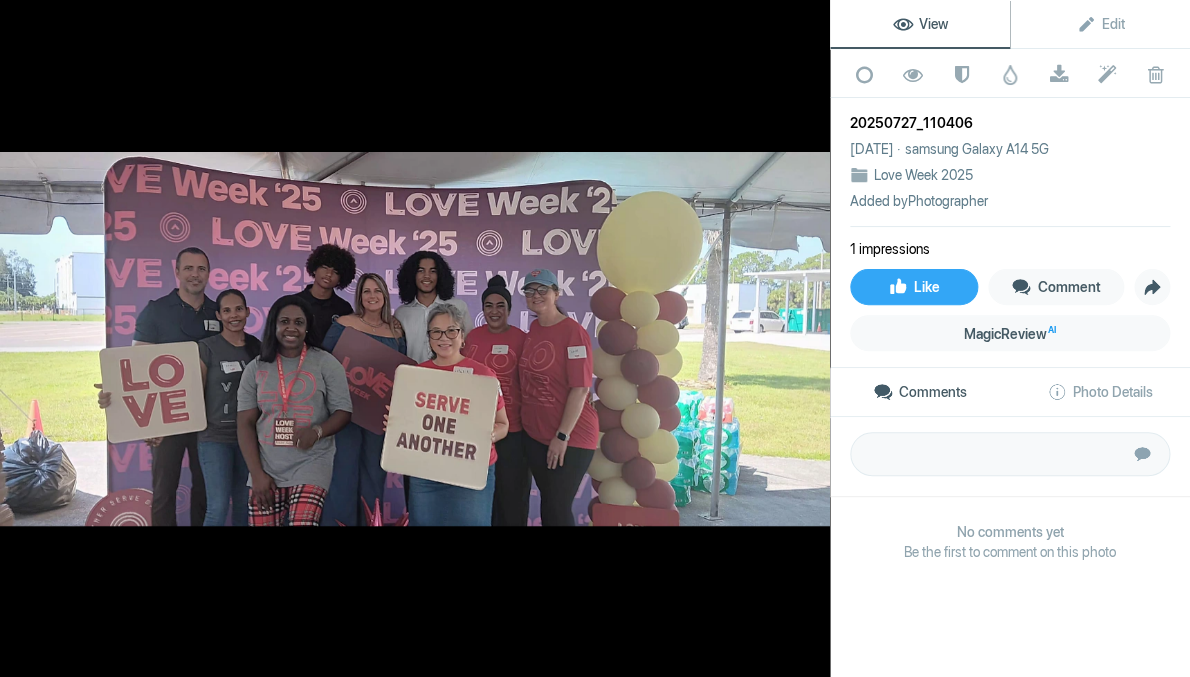 click 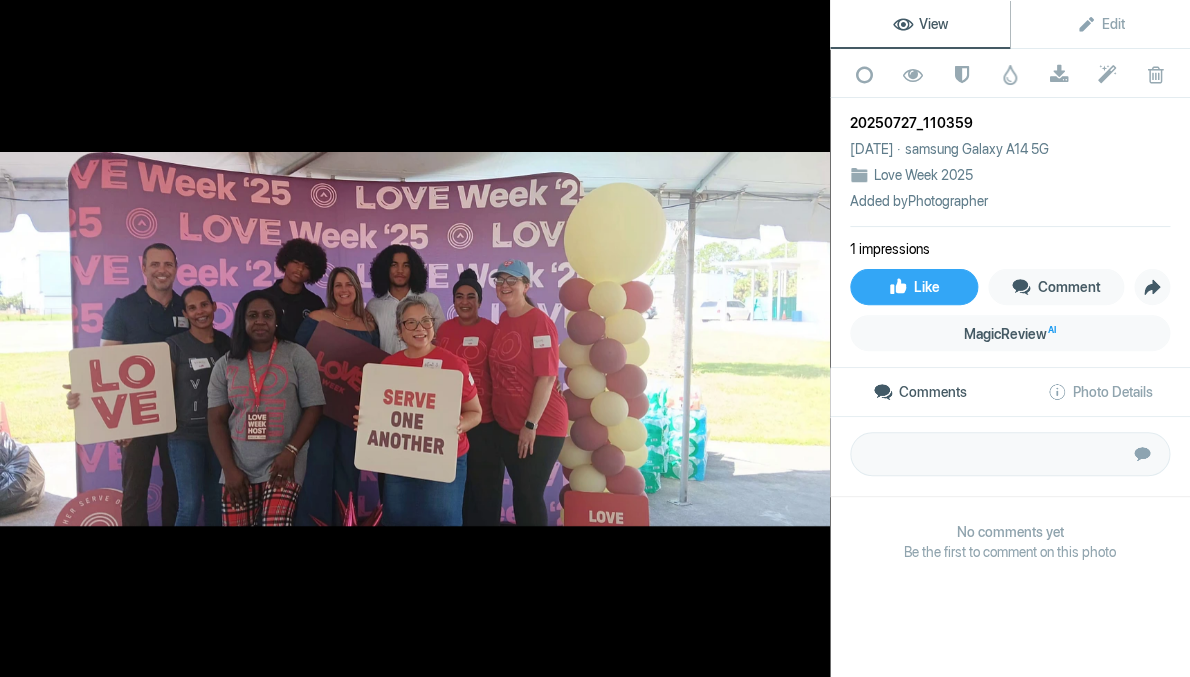 click 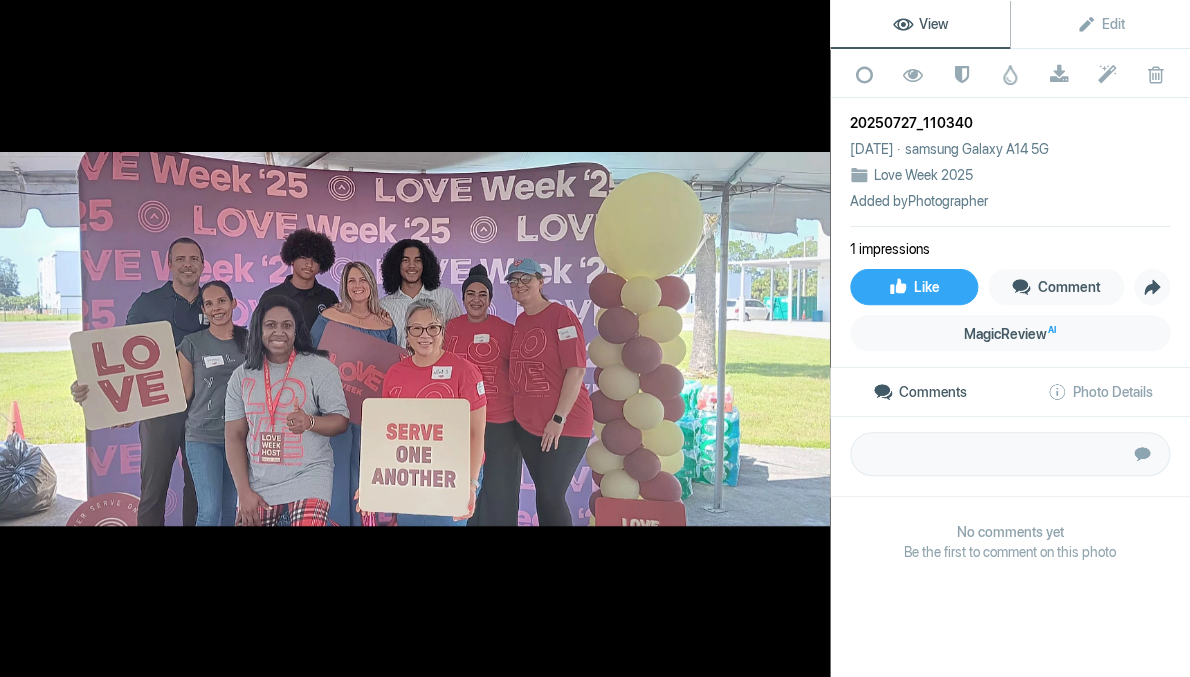 click 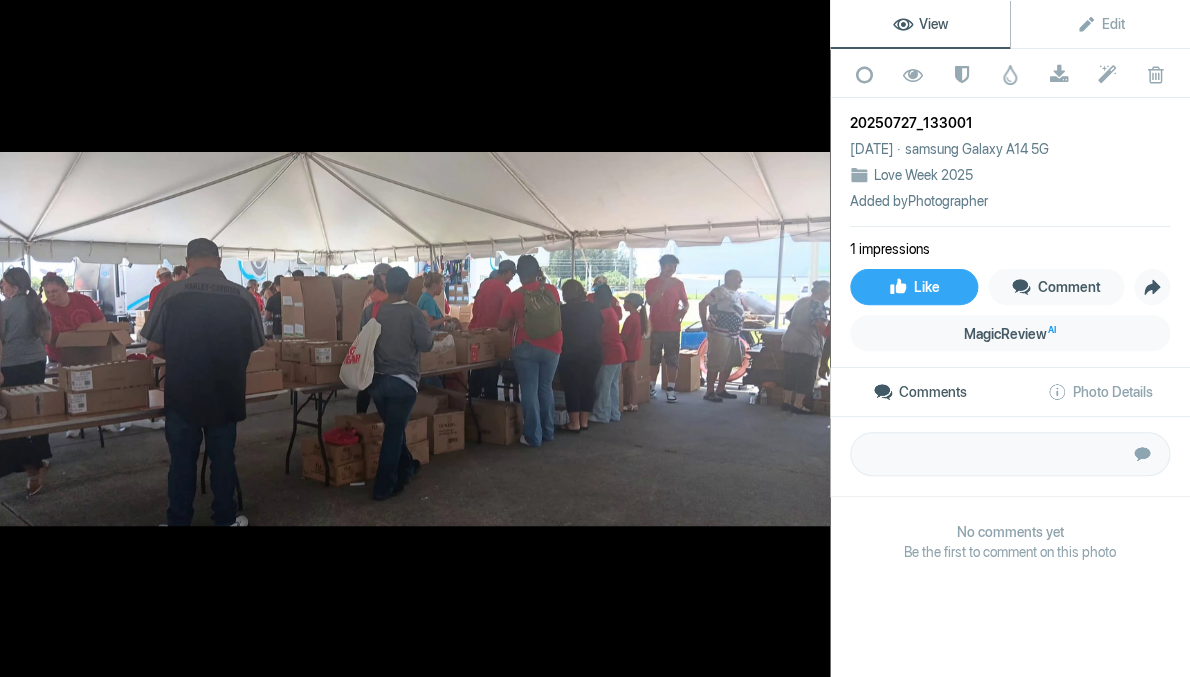 click 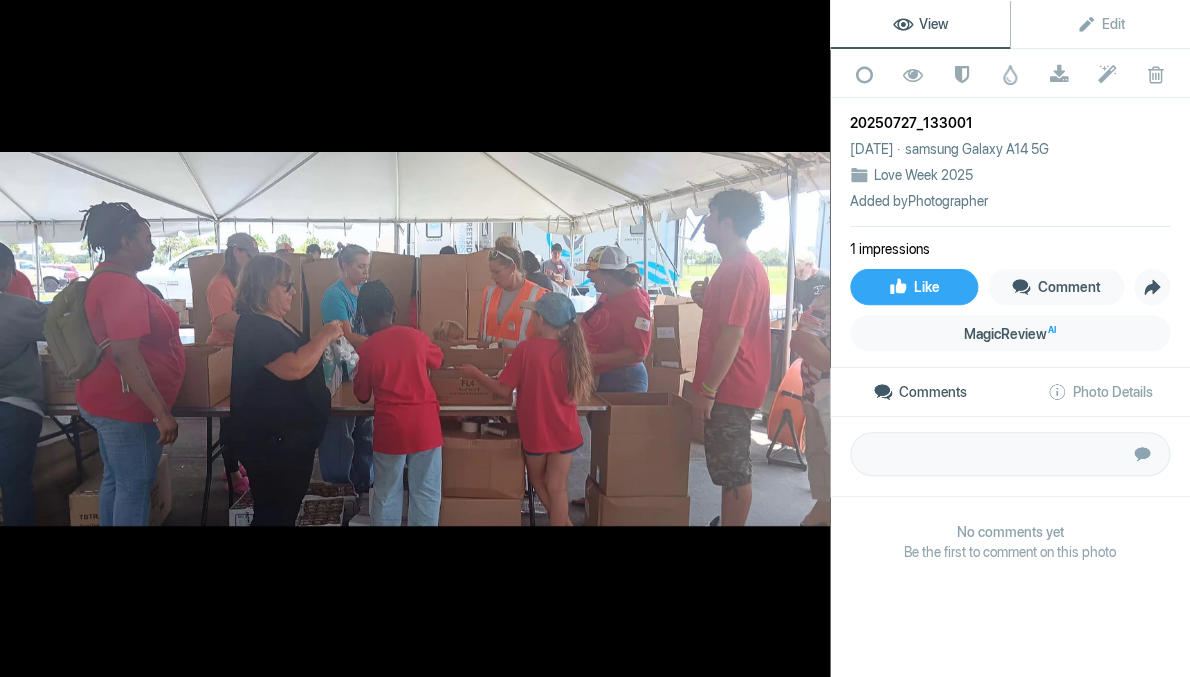 click 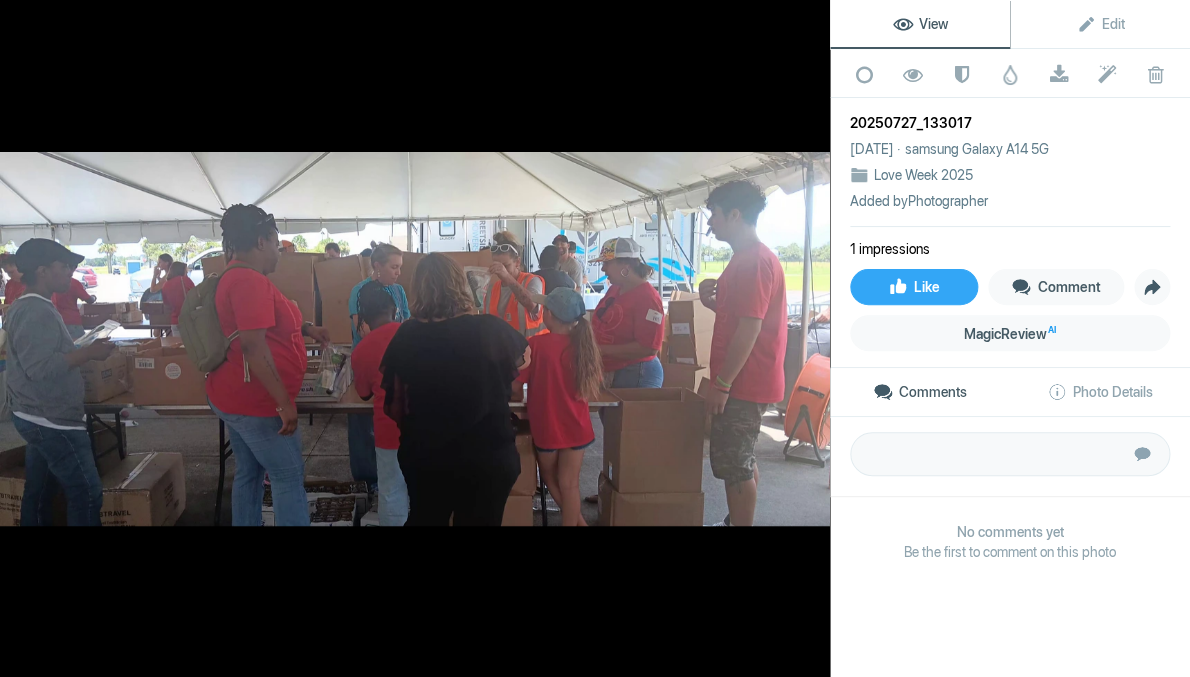 click 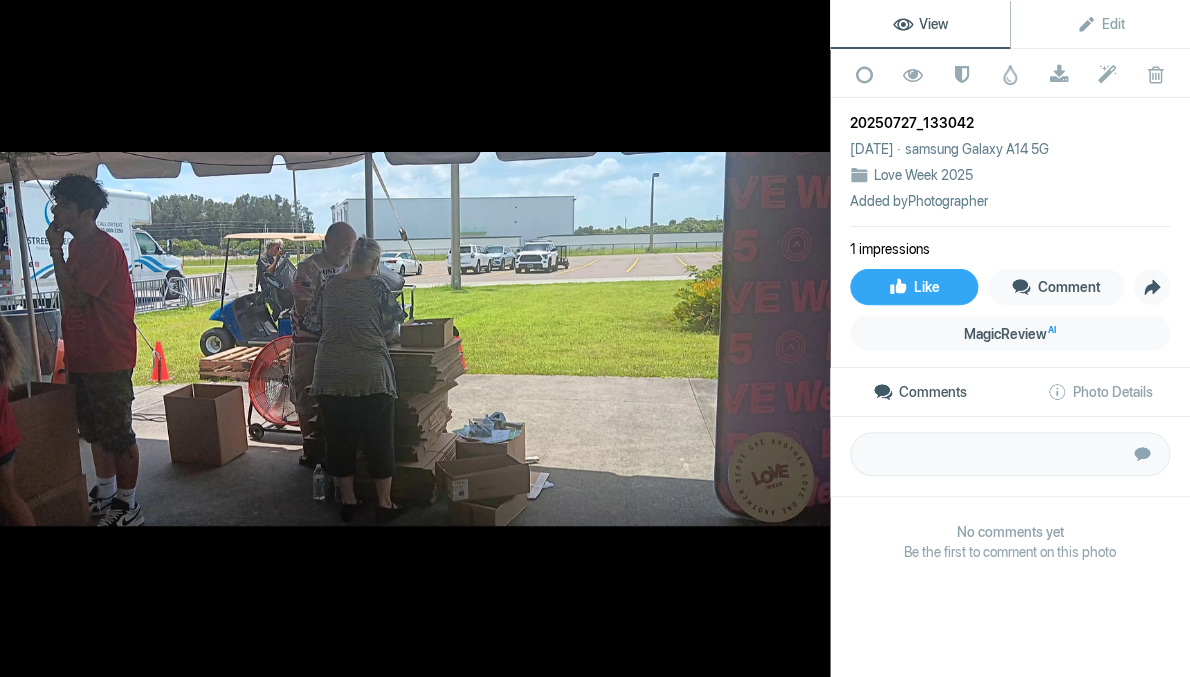 click 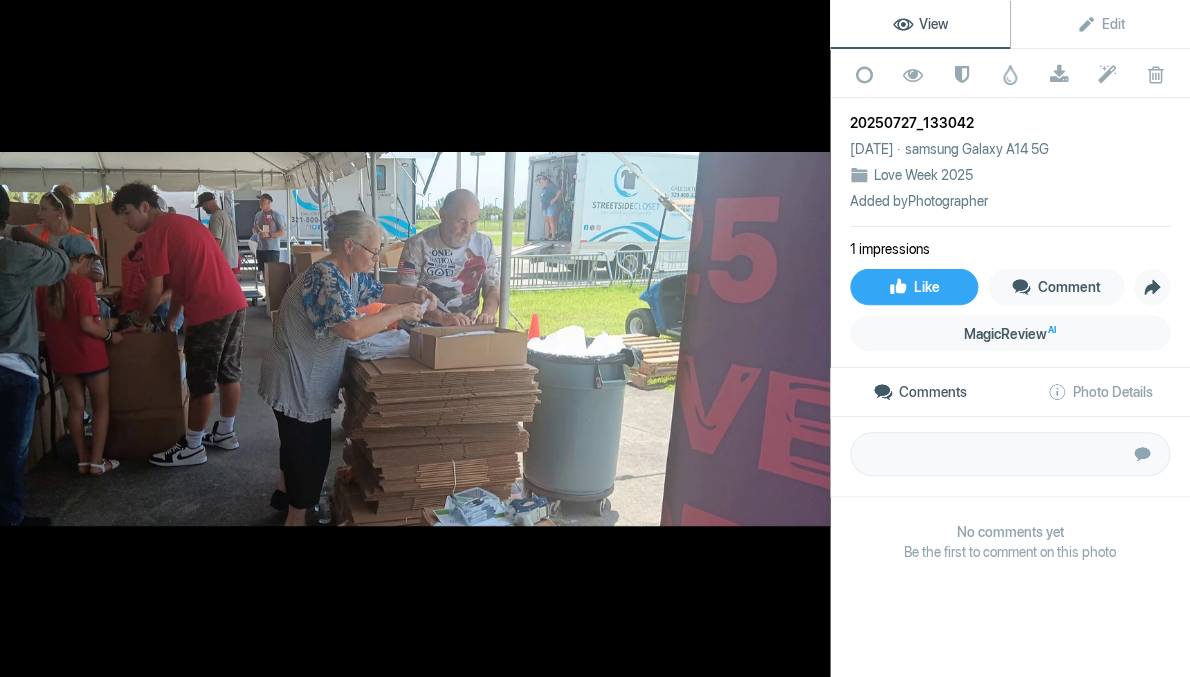 click 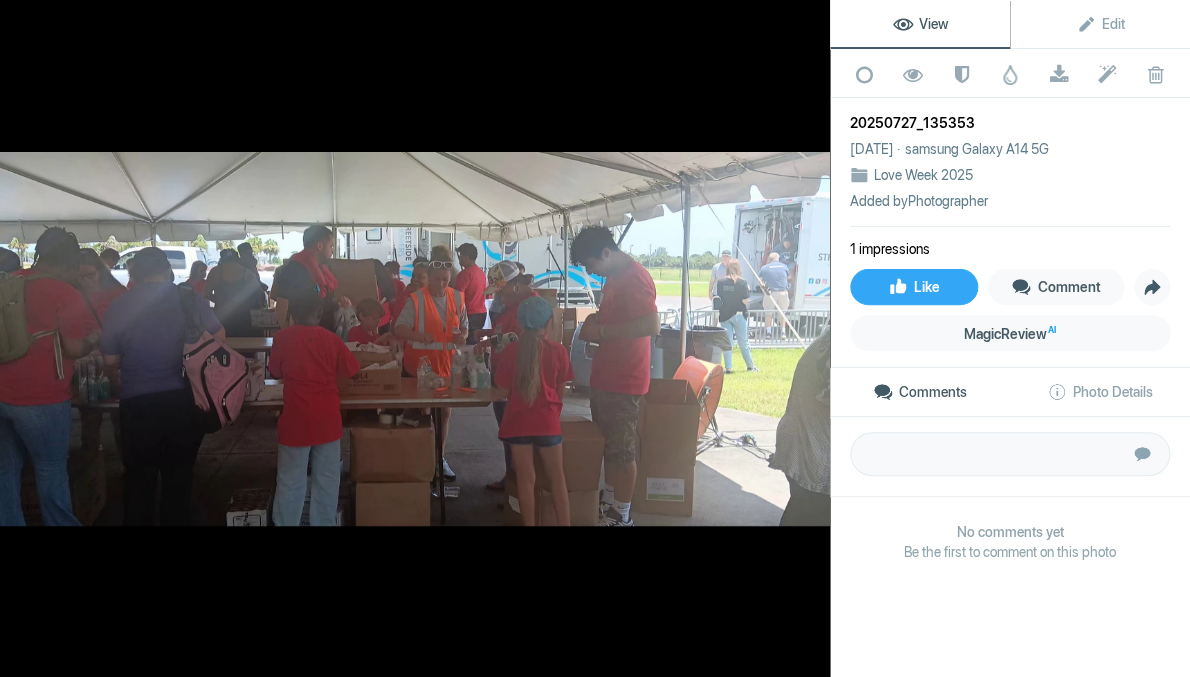 click 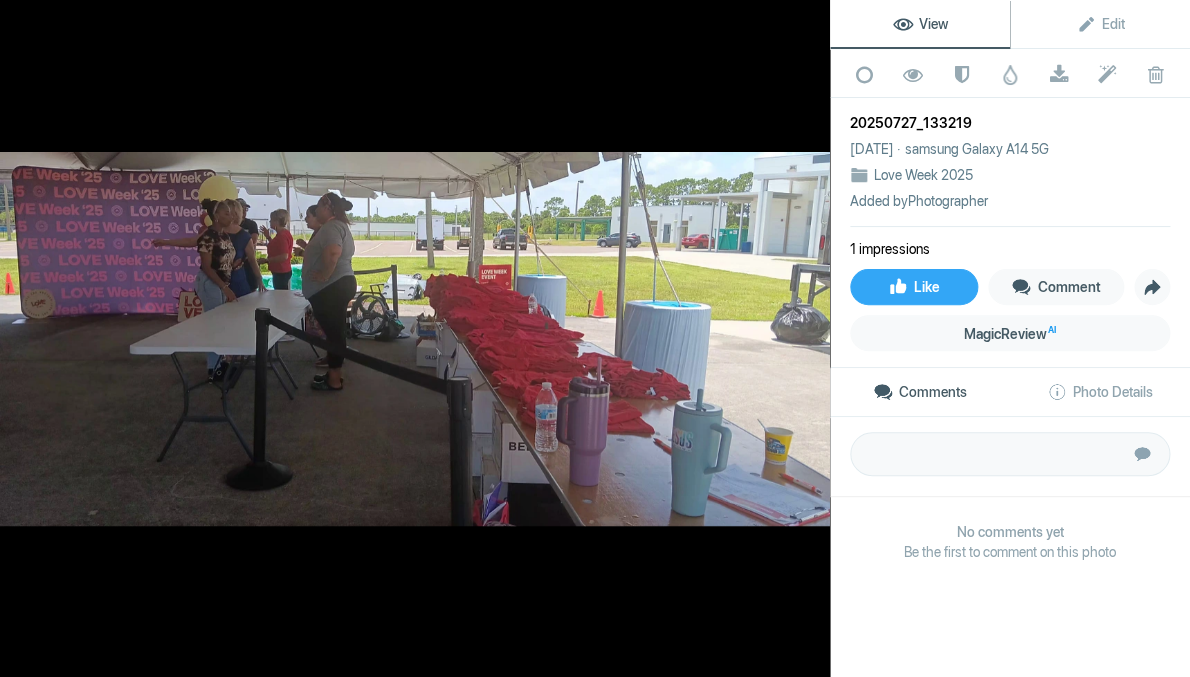 click 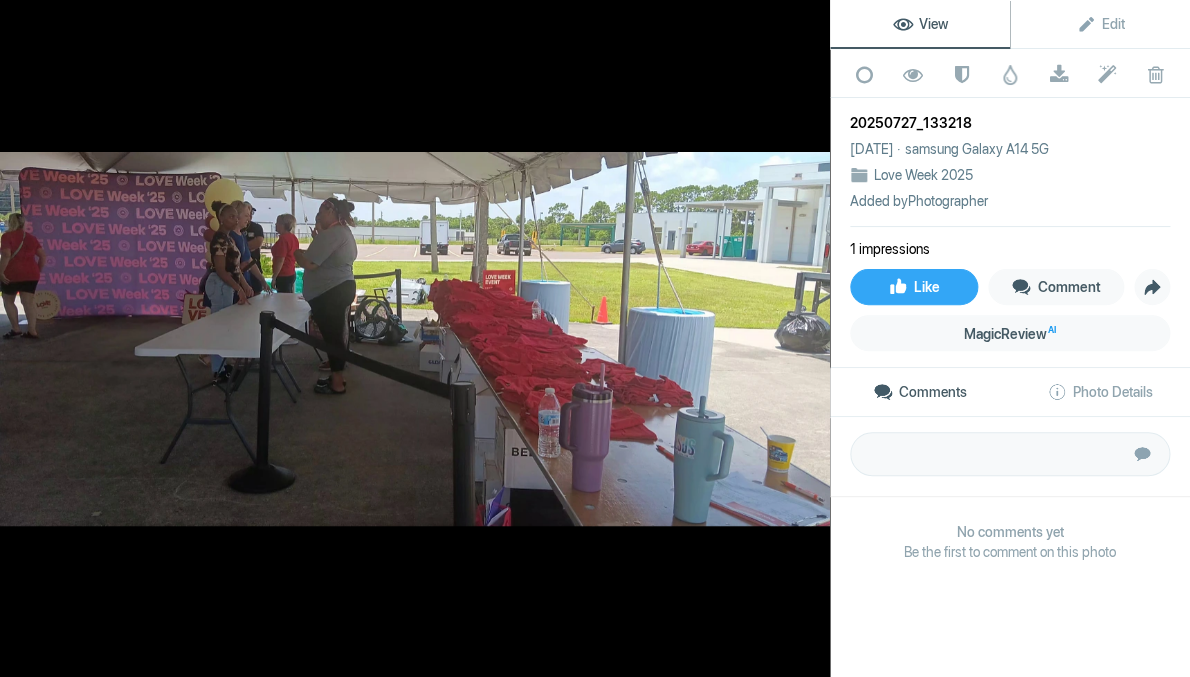 click 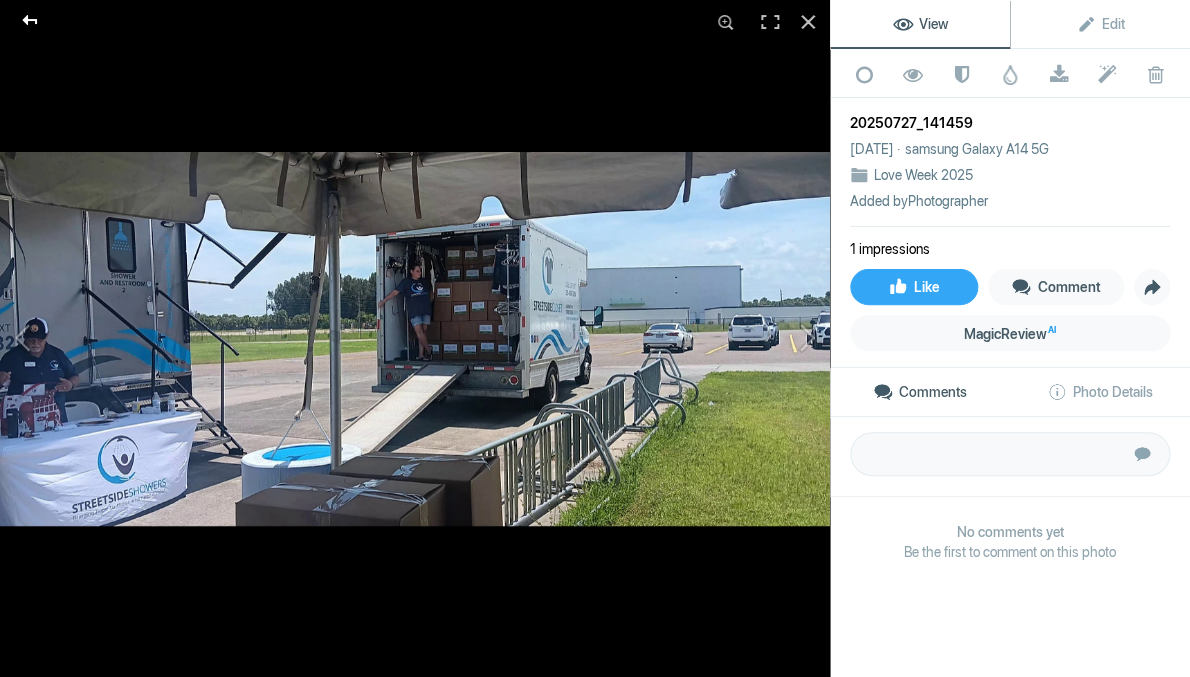 click 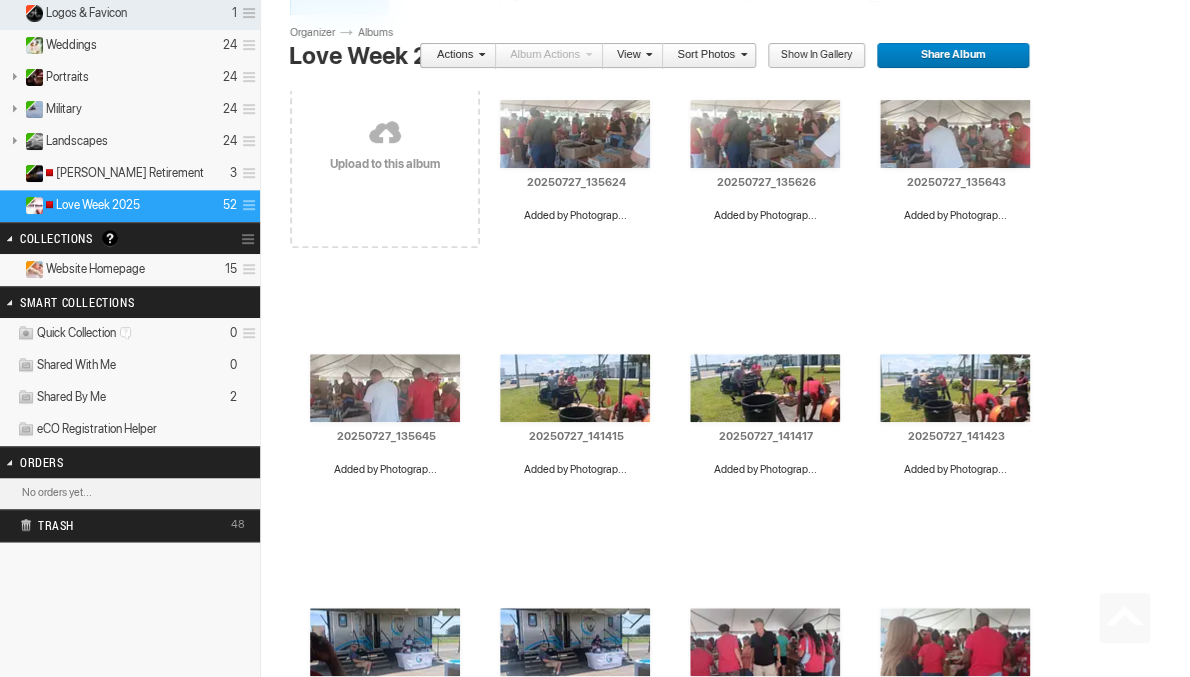 scroll, scrollTop: 0, scrollLeft: 0, axis: both 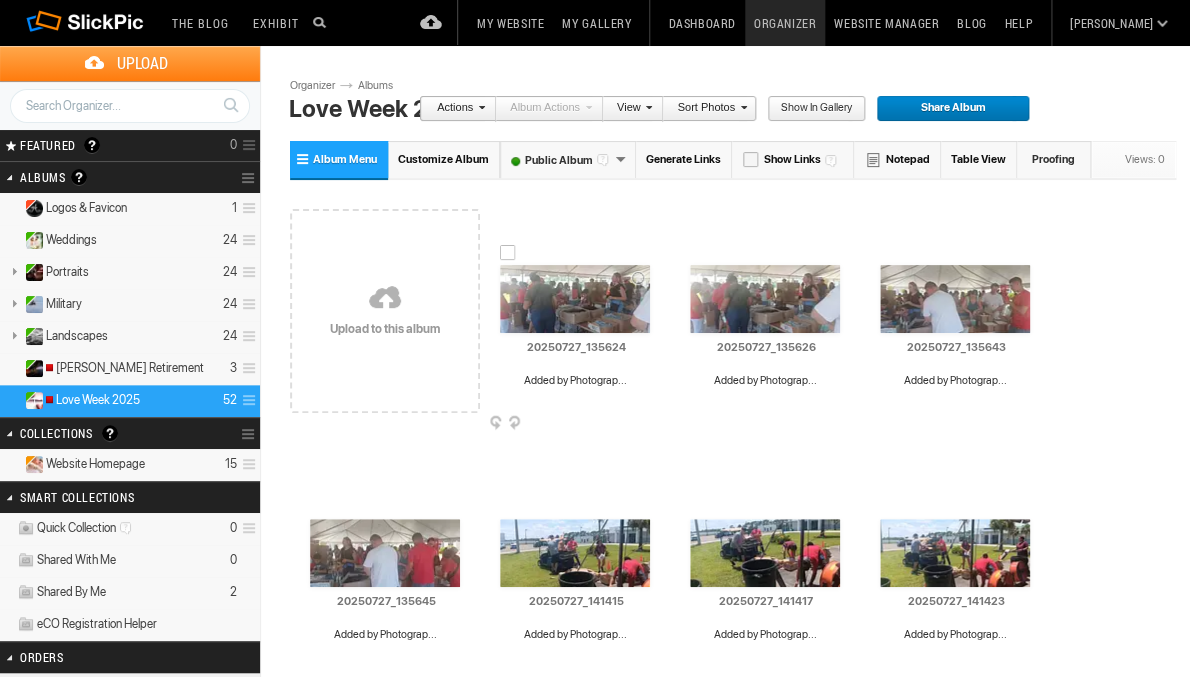 click at bounding box center (508, 253) 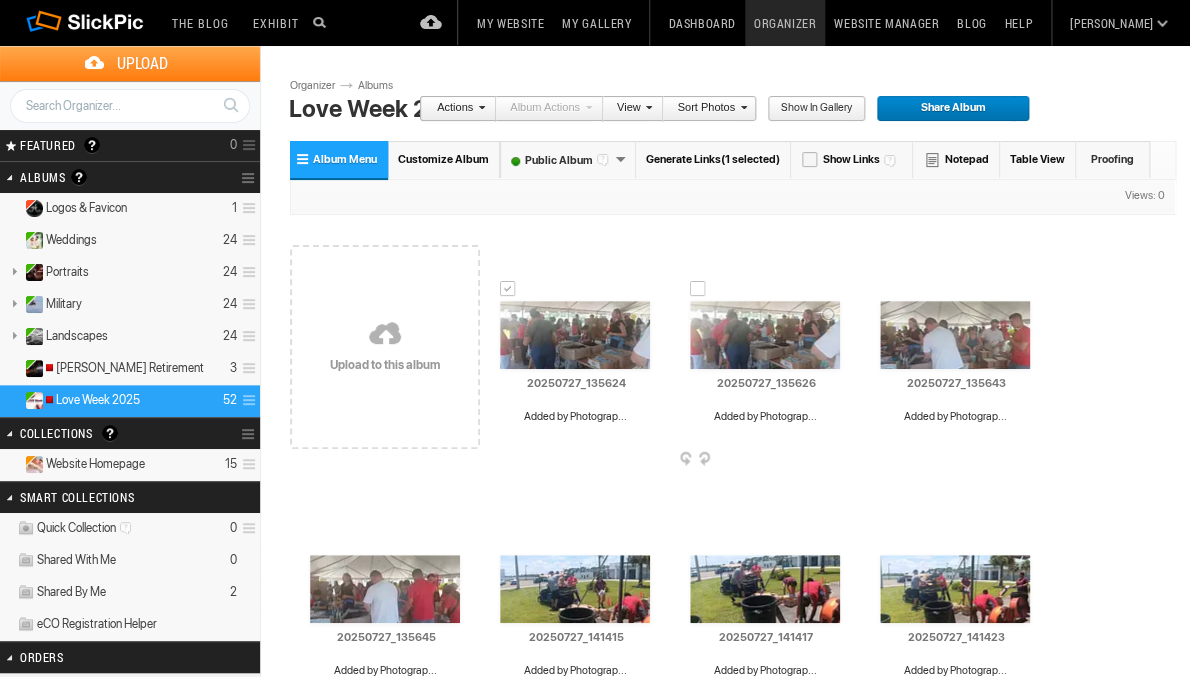 click at bounding box center [698, 289] 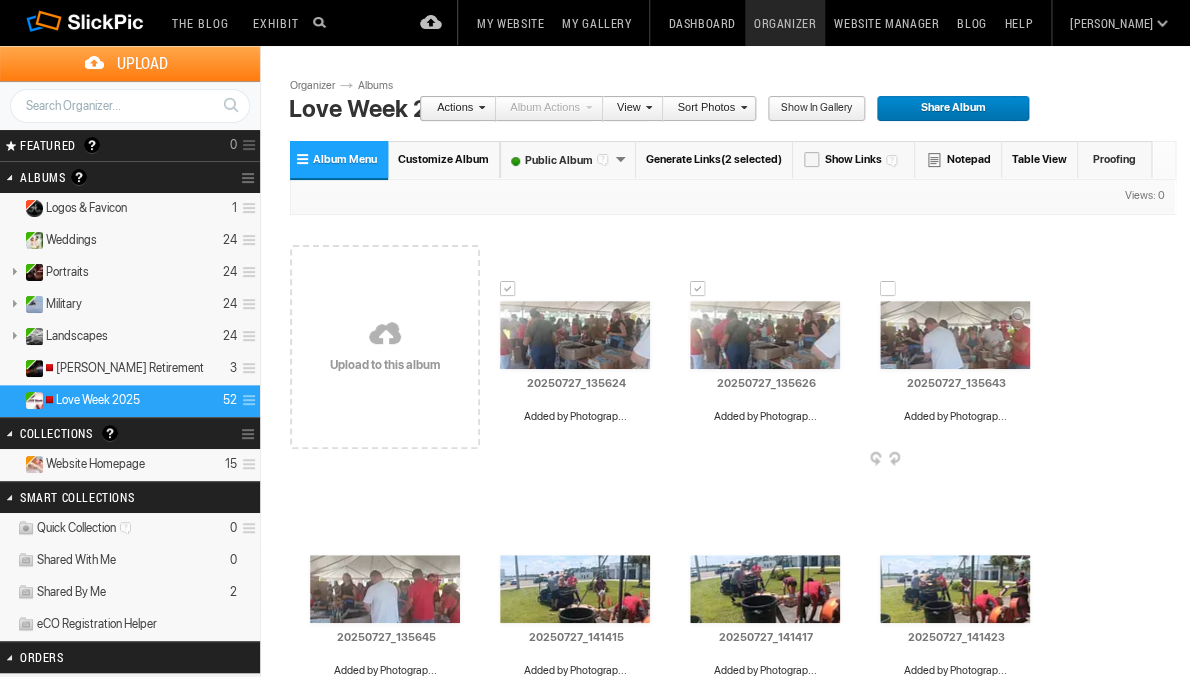 click at bounding box center [888, 289] 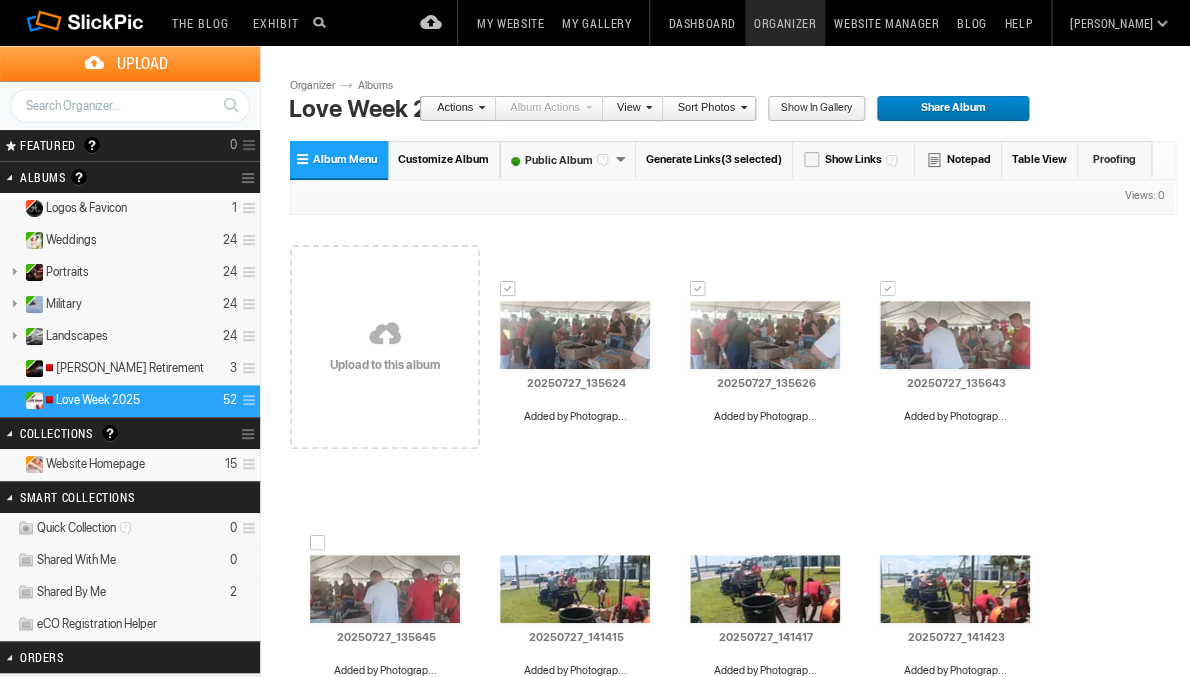 click at bounding box center (318, 543) 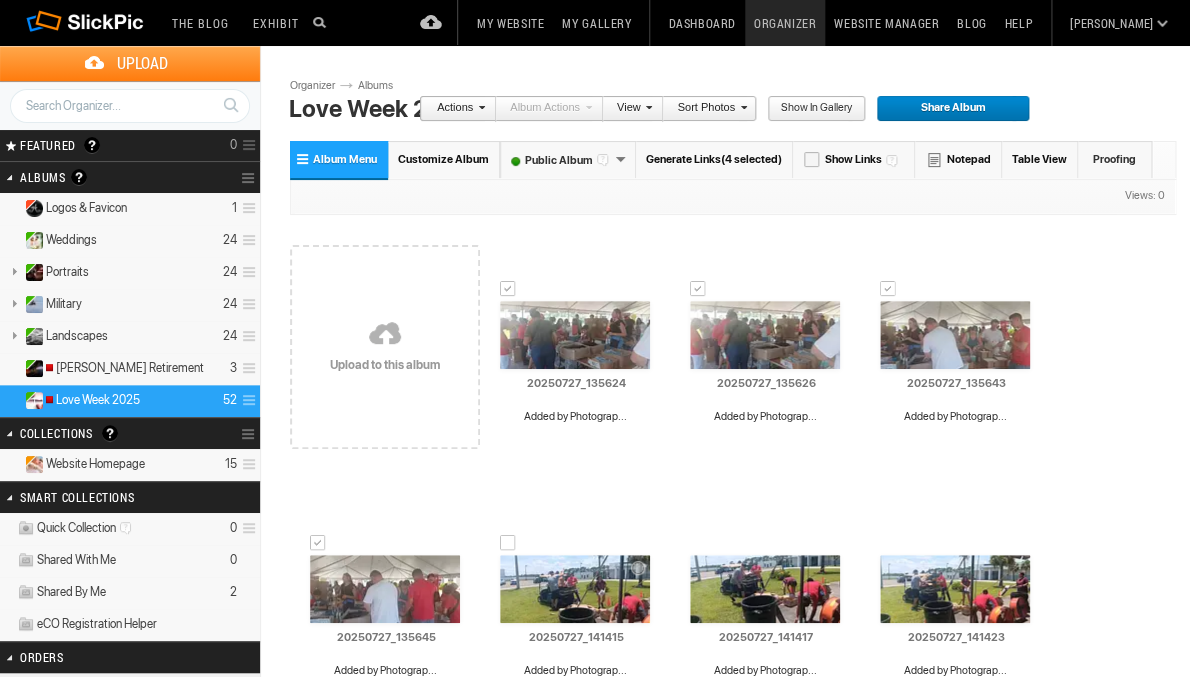 click at bounding box center [508, 543] 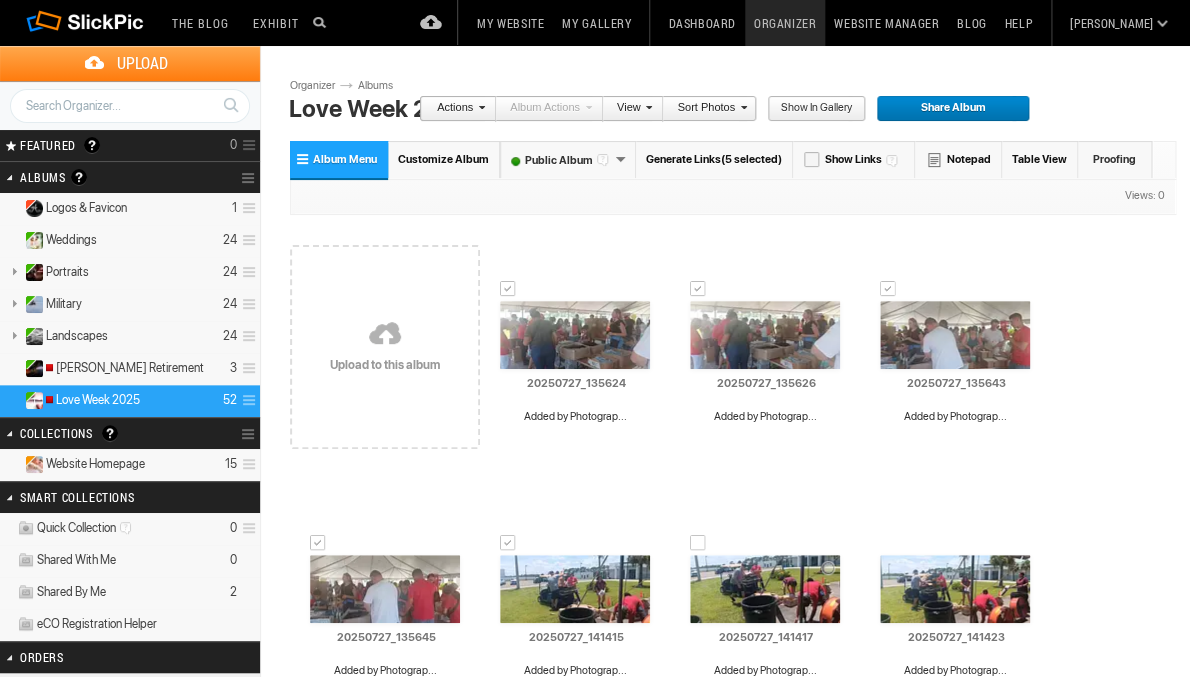 click at bounding box center (698, 543) 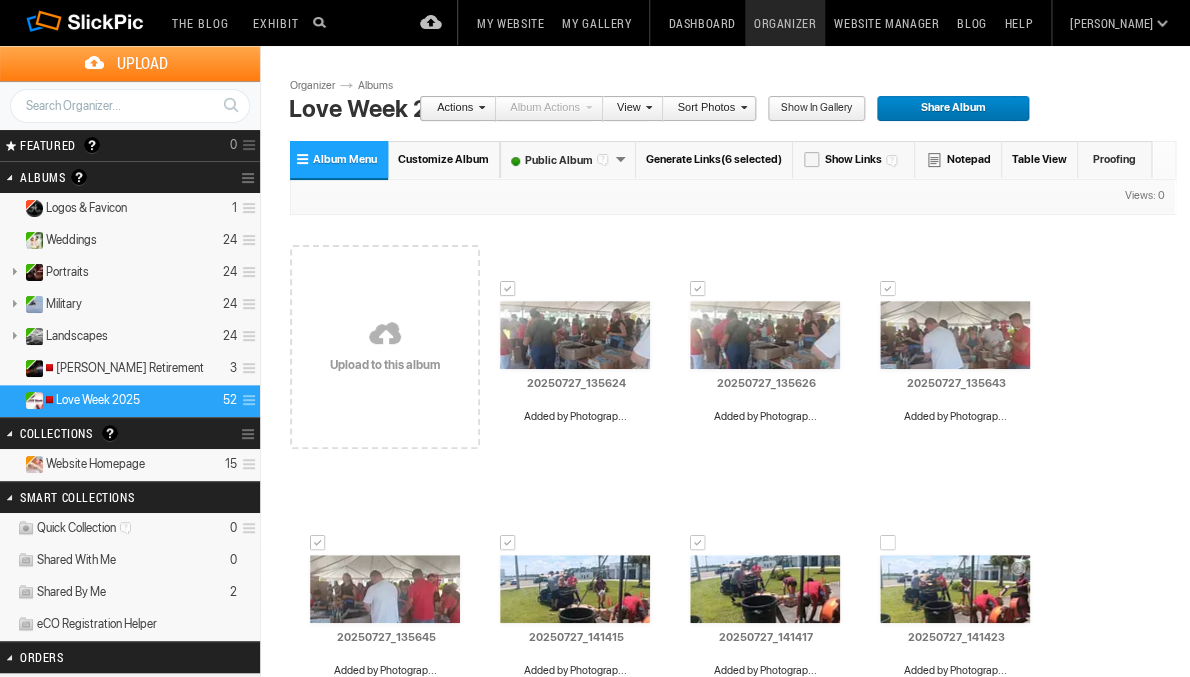 click at bounding box center [888, 543] 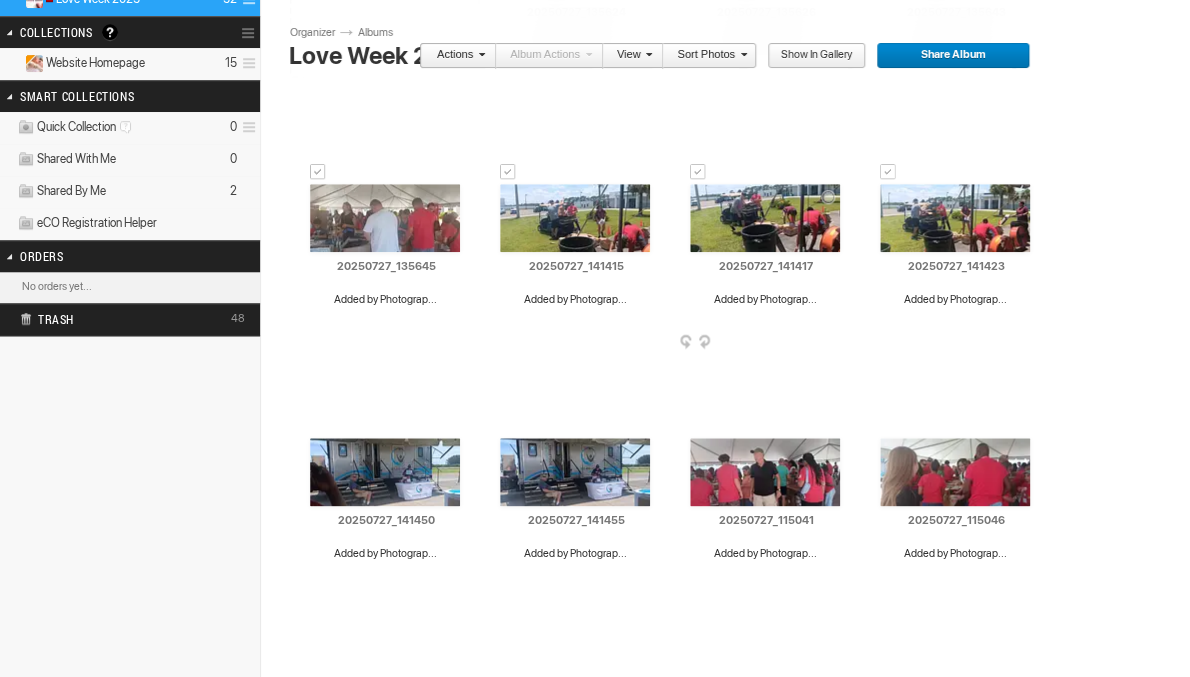 scroll, scrollTop: 416, scrollLeft: 0, axis: vertical 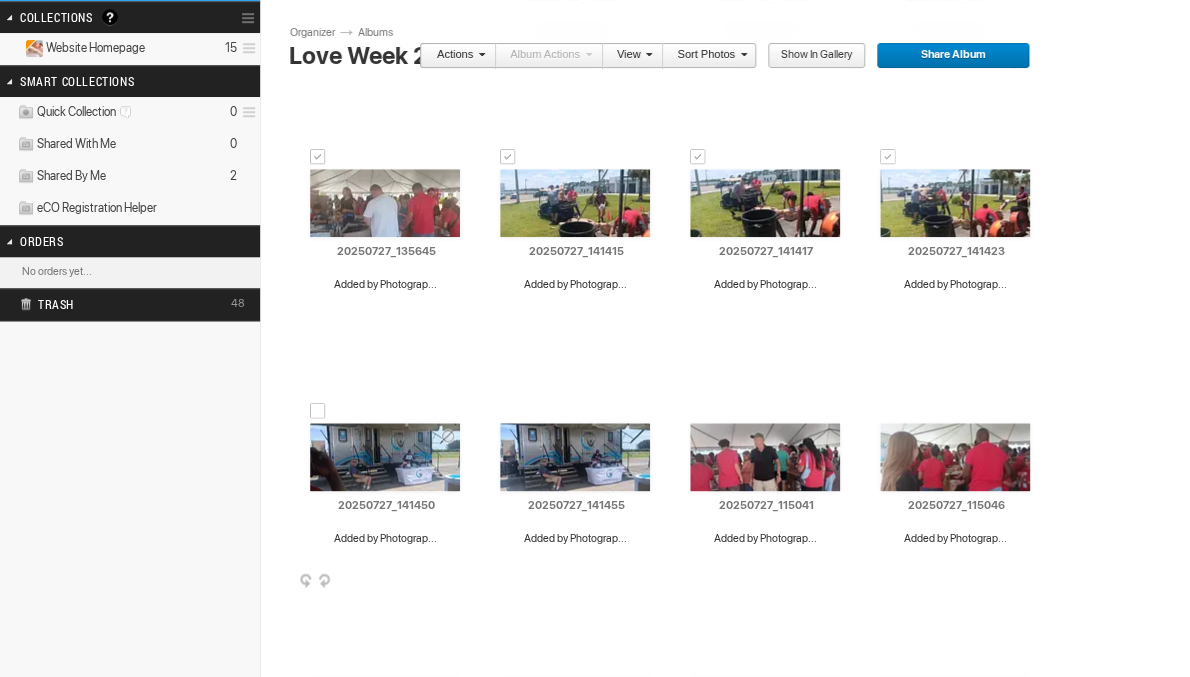 click at bounding box center (318, 411) 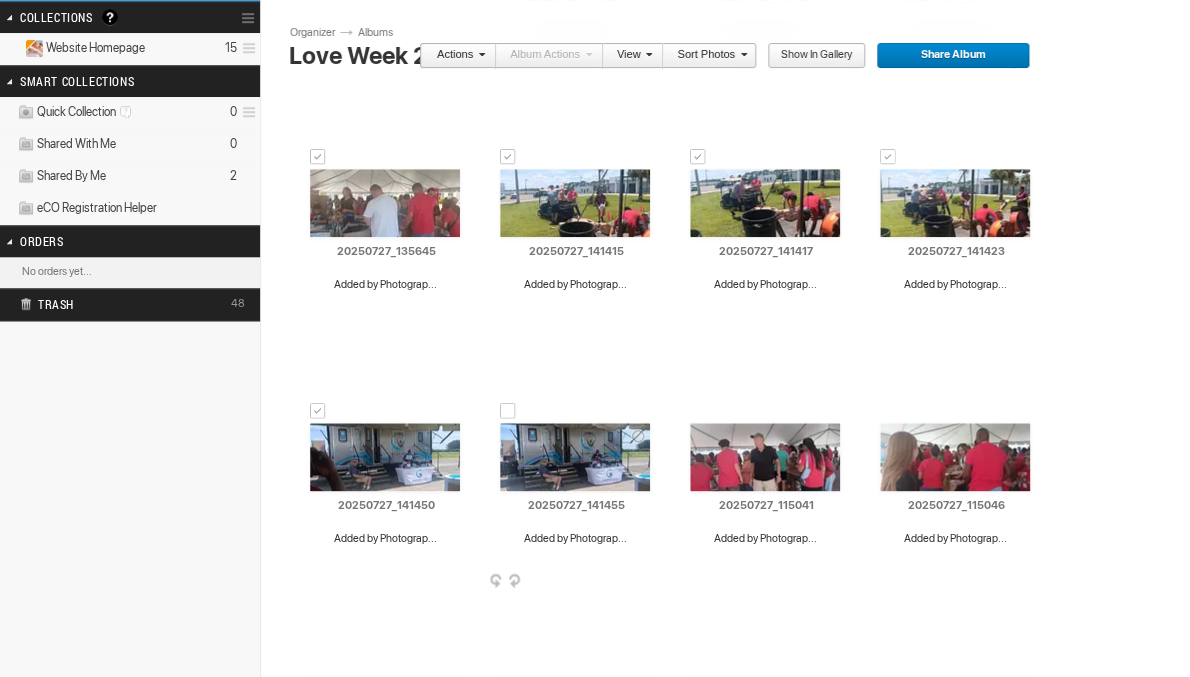 click at bounding box center [508, 411] 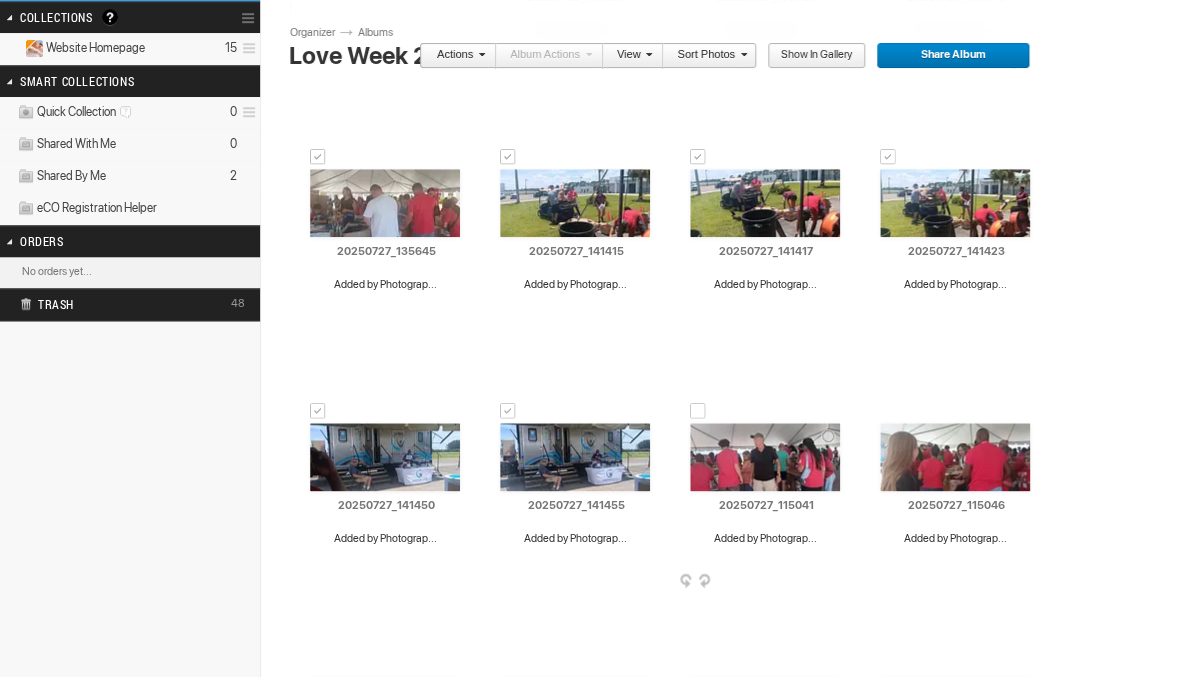 click on "Drop your photos here Upload to this album
AI 20250727_135624 Added by Photograp...
HTML:
Direct:
Forum:
Photo ID:
22757863
More...
AI" at bounding box center [733, 1612] 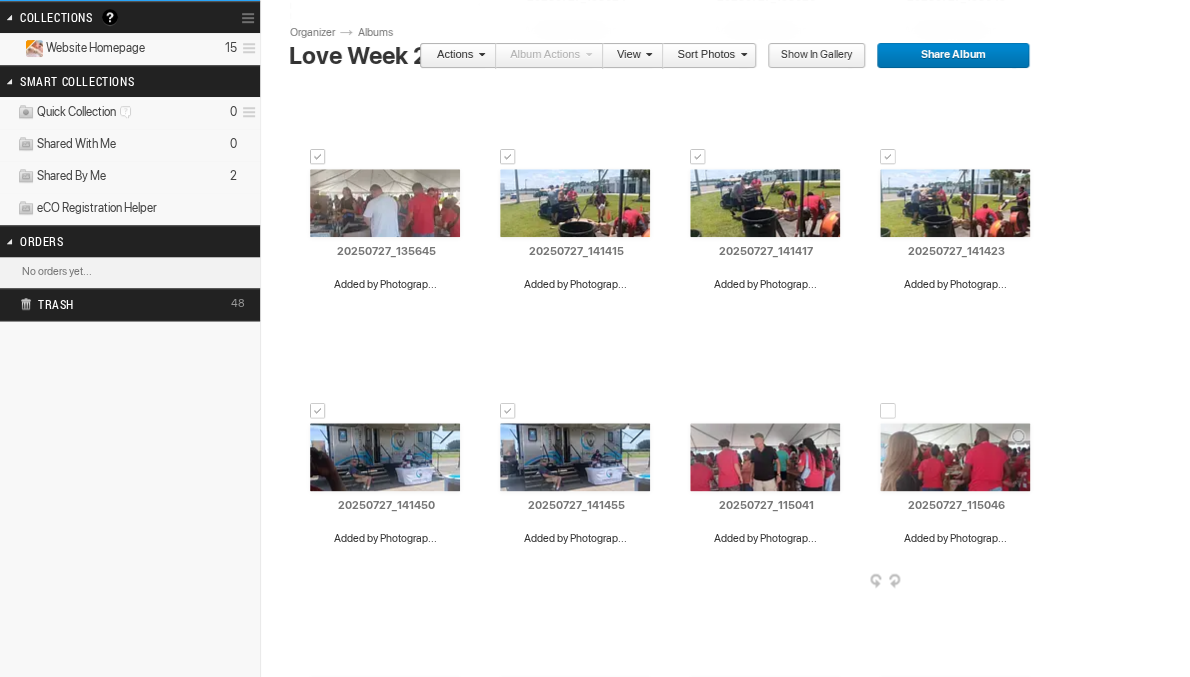 click at bounding box center (888, 411) 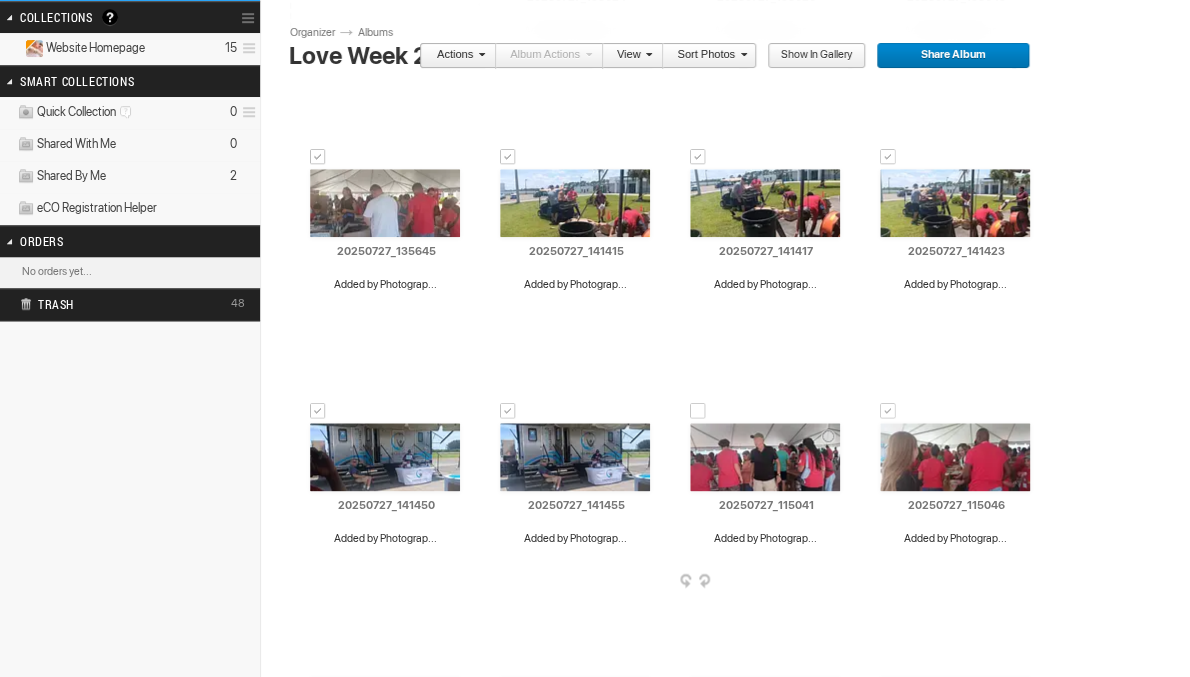click at bounding box center [698, 411] 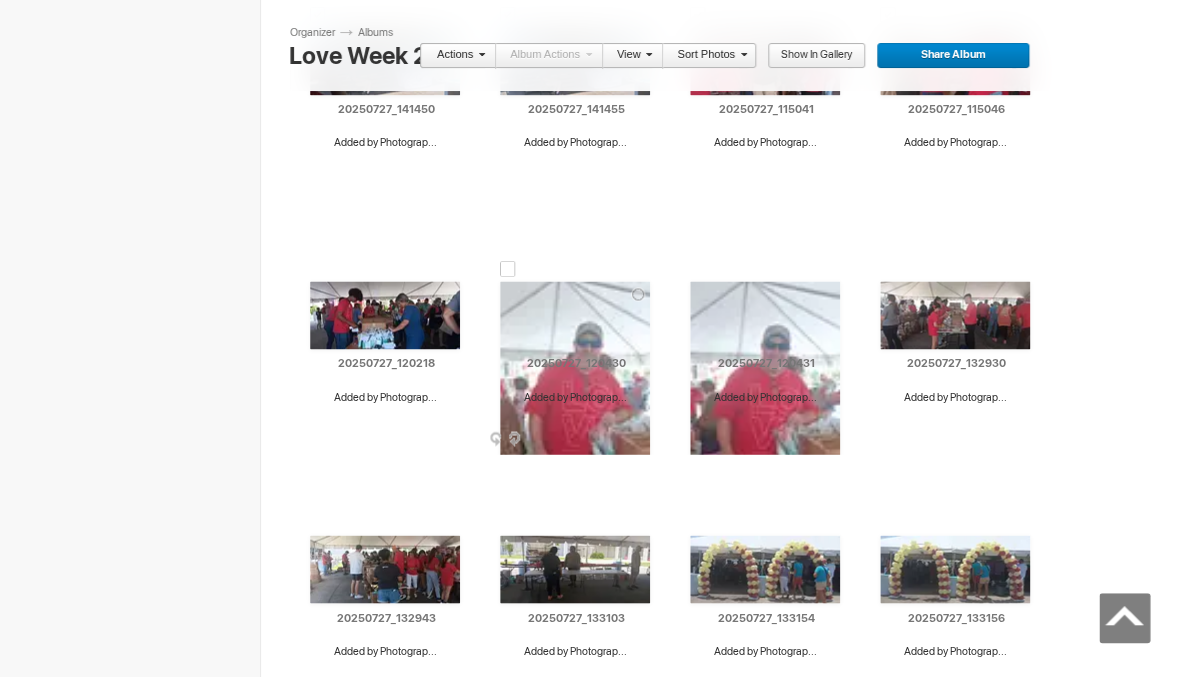 scroll, scrollTop: 820, scrollLeft: 0, axis: vertical 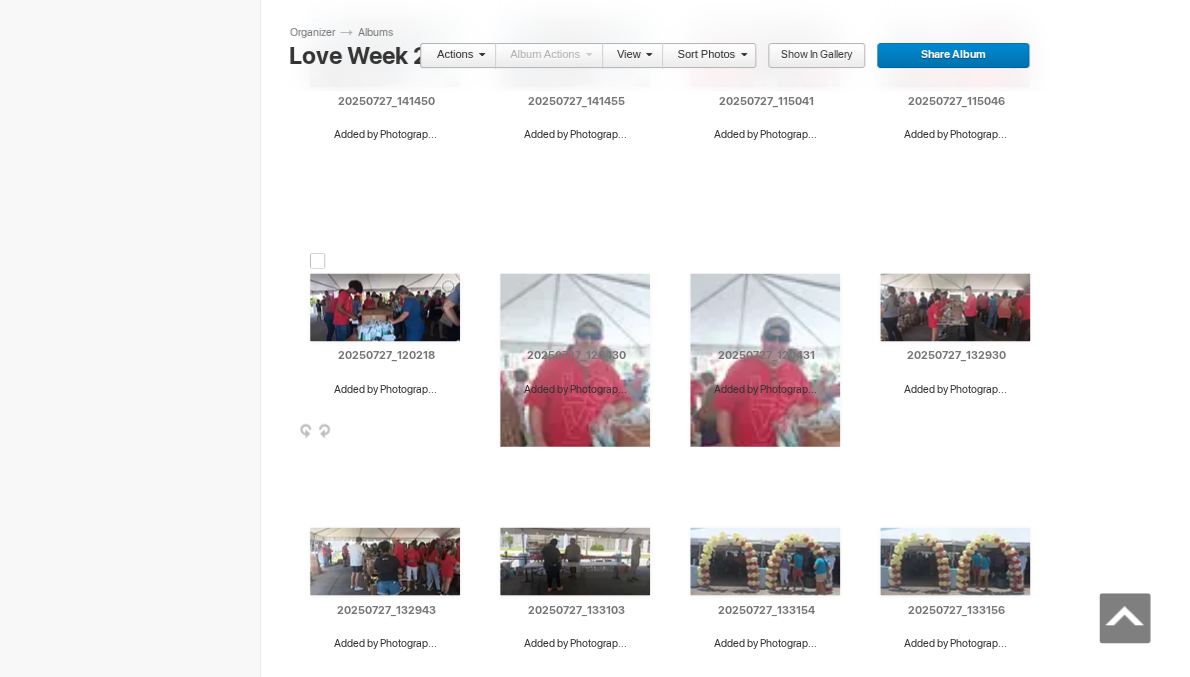 click at bounding box center [318, 261] 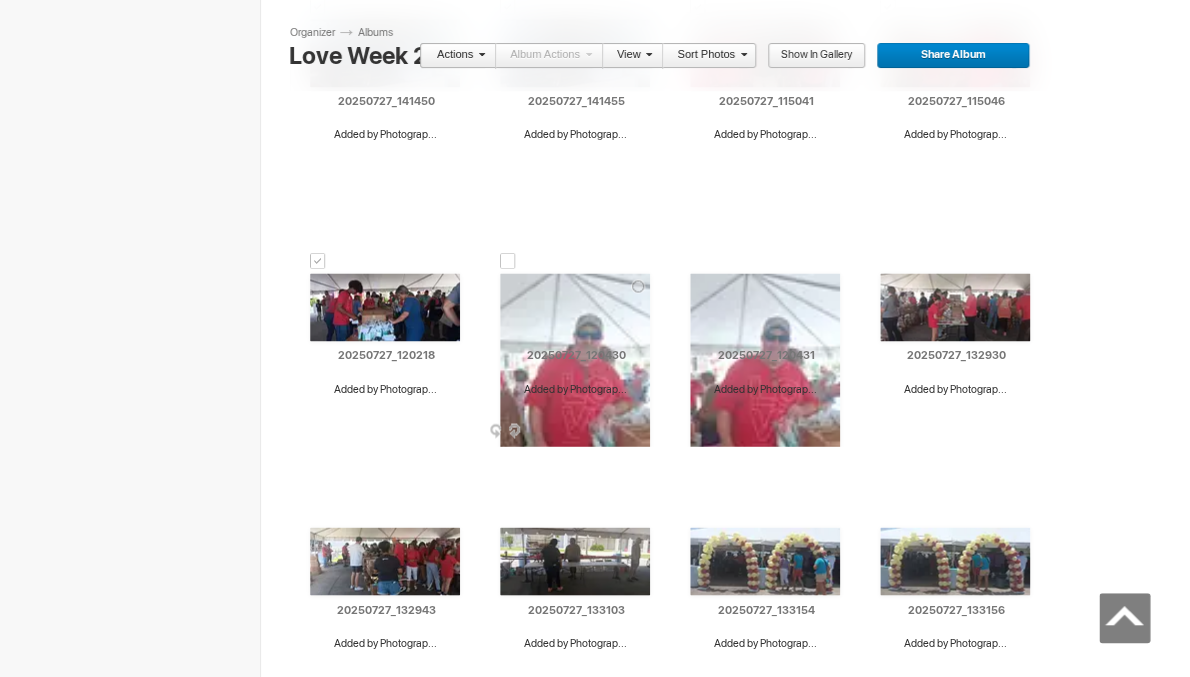 click at bounding box center [508, 261] 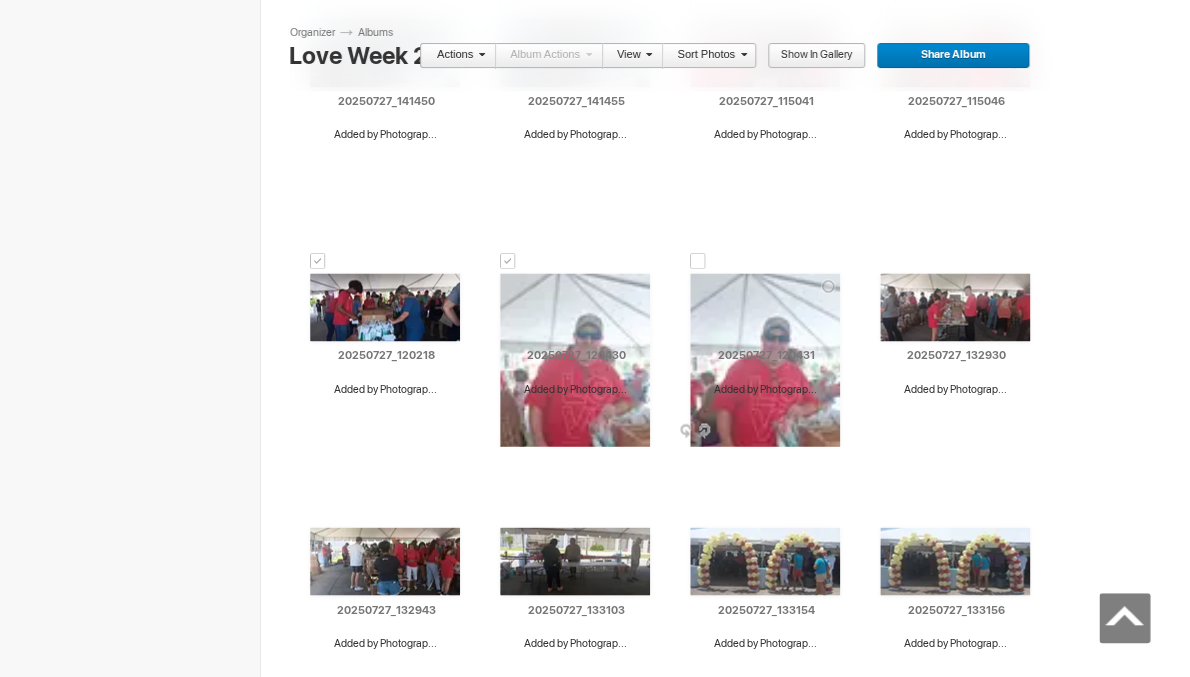 click at bounding box center (698, 261) 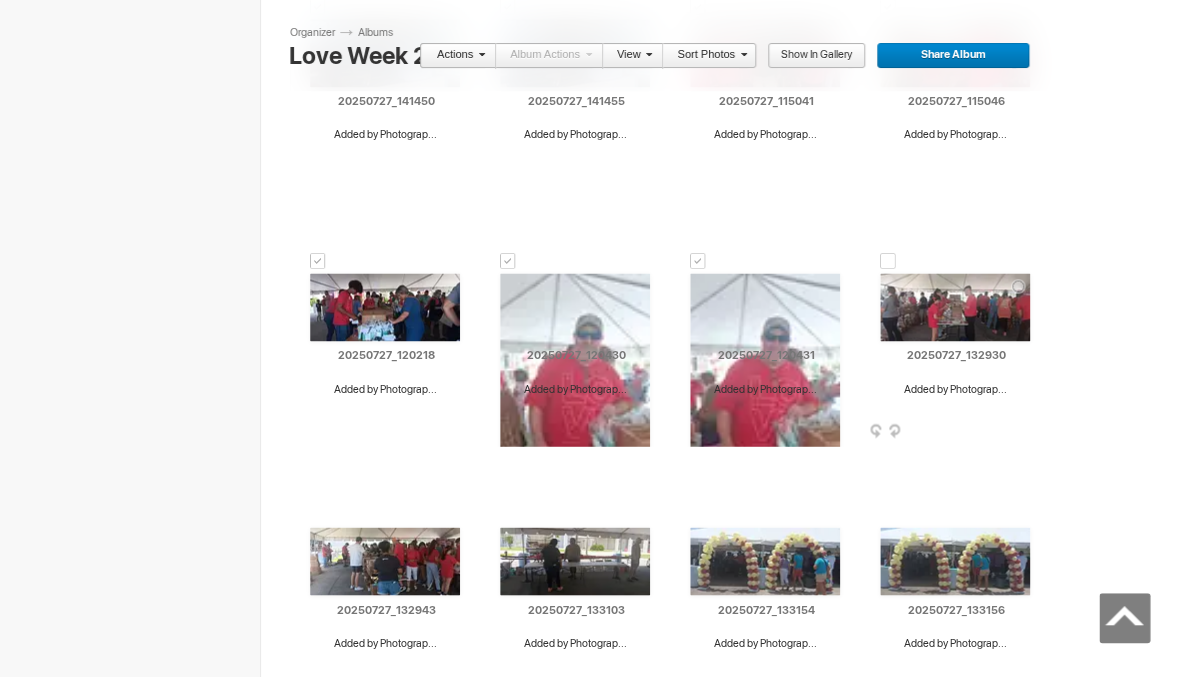 click at bounding box center (888, 261) 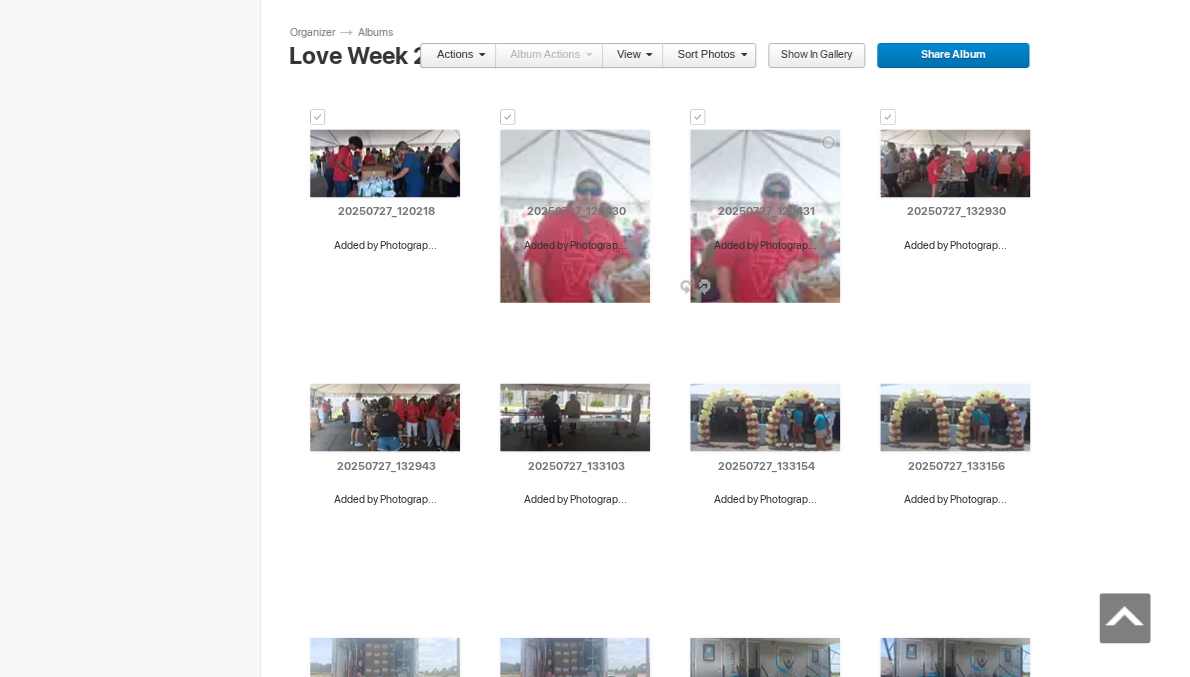 scroll, scrollTop: 966, scrollLeft: 0, axis: vertical 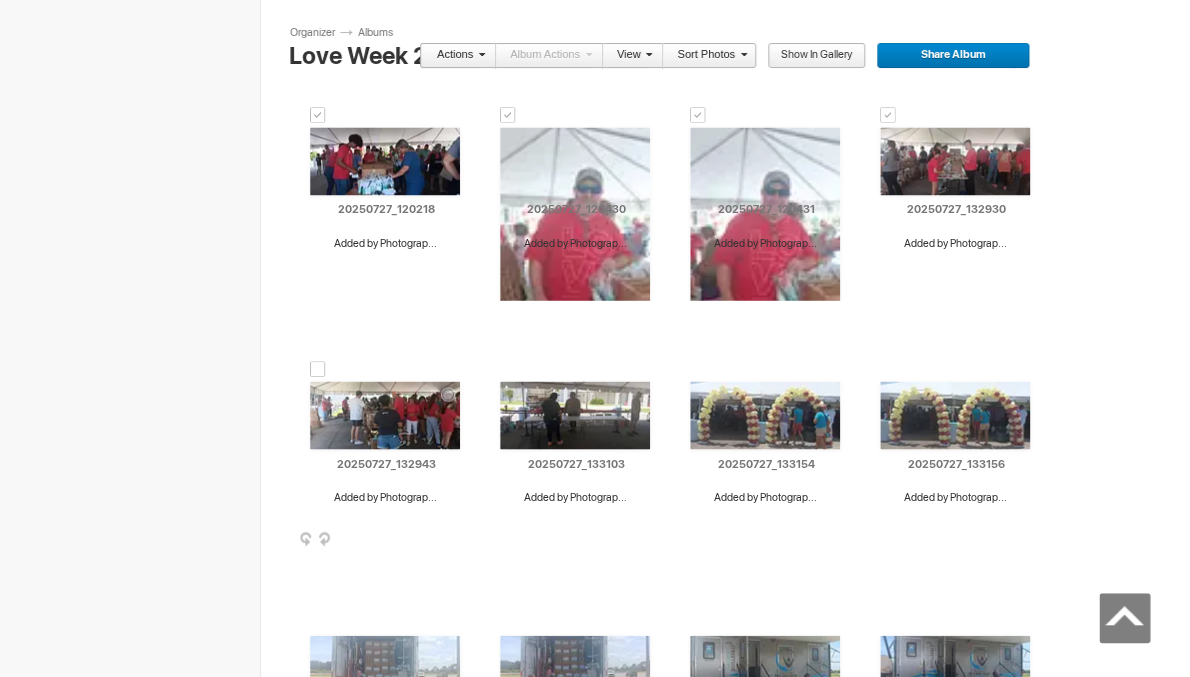click at bounding box center [318, 369] 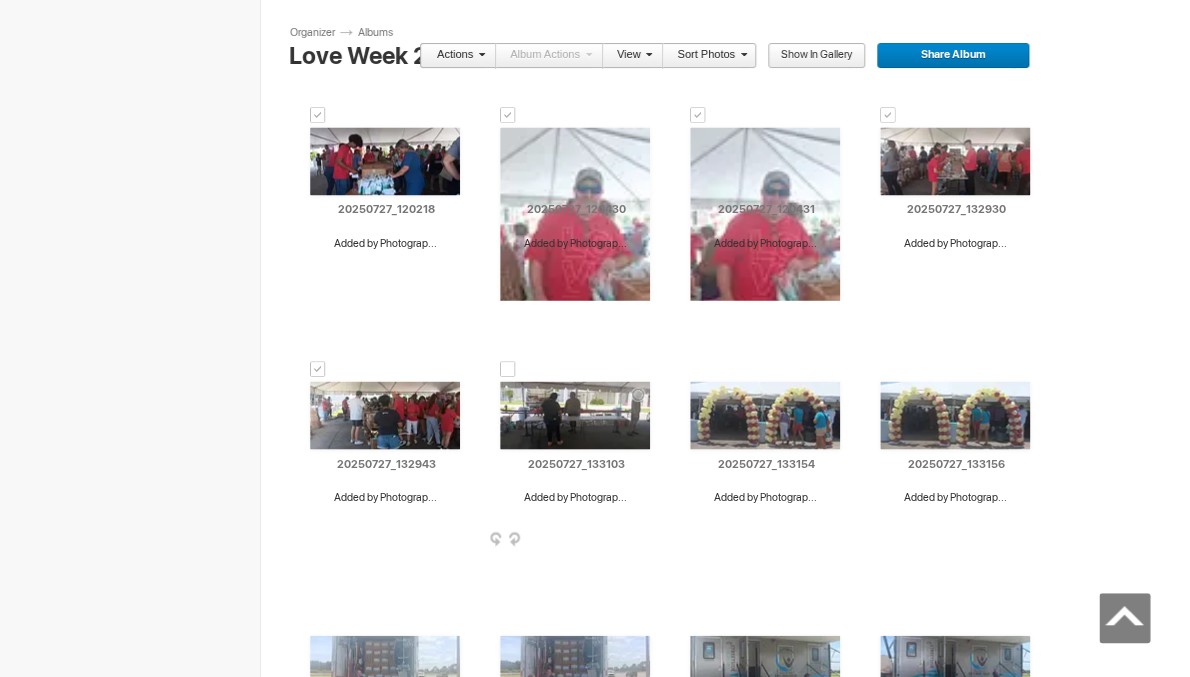 click at bounding box center [508, 369] 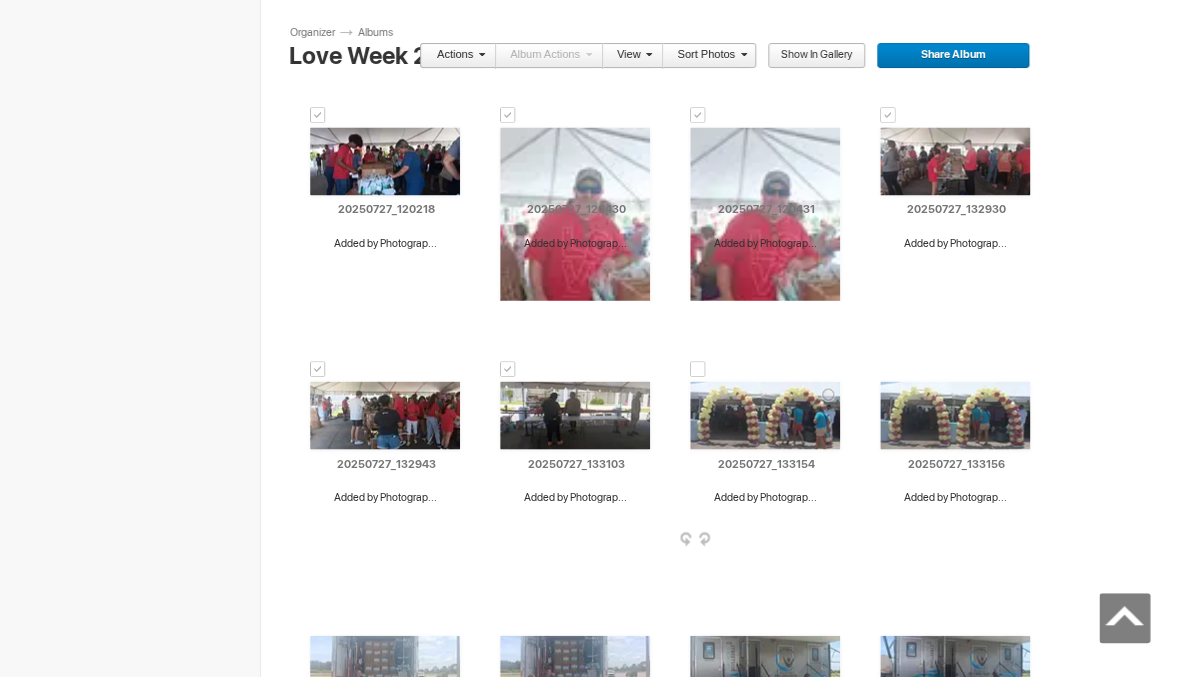click at bounding box center [698, 369] 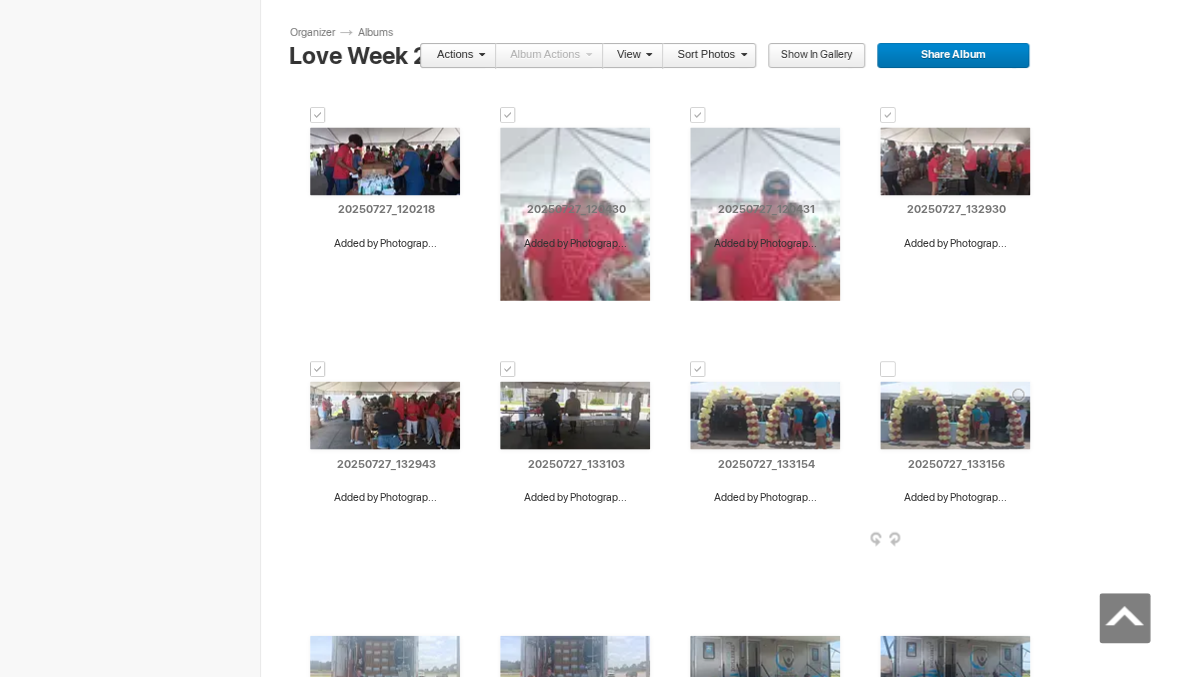 click at bounding box center [888, 369] 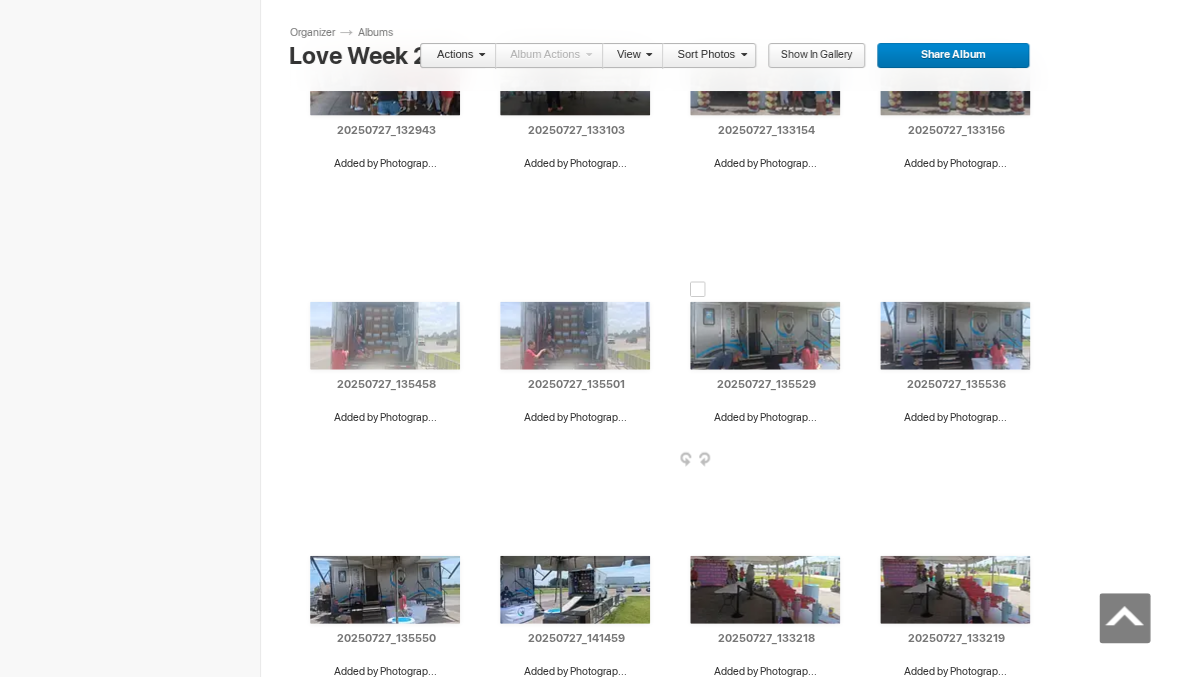 scroll, scrollTop: 1312, scrollLeft: 0, axis: vertical 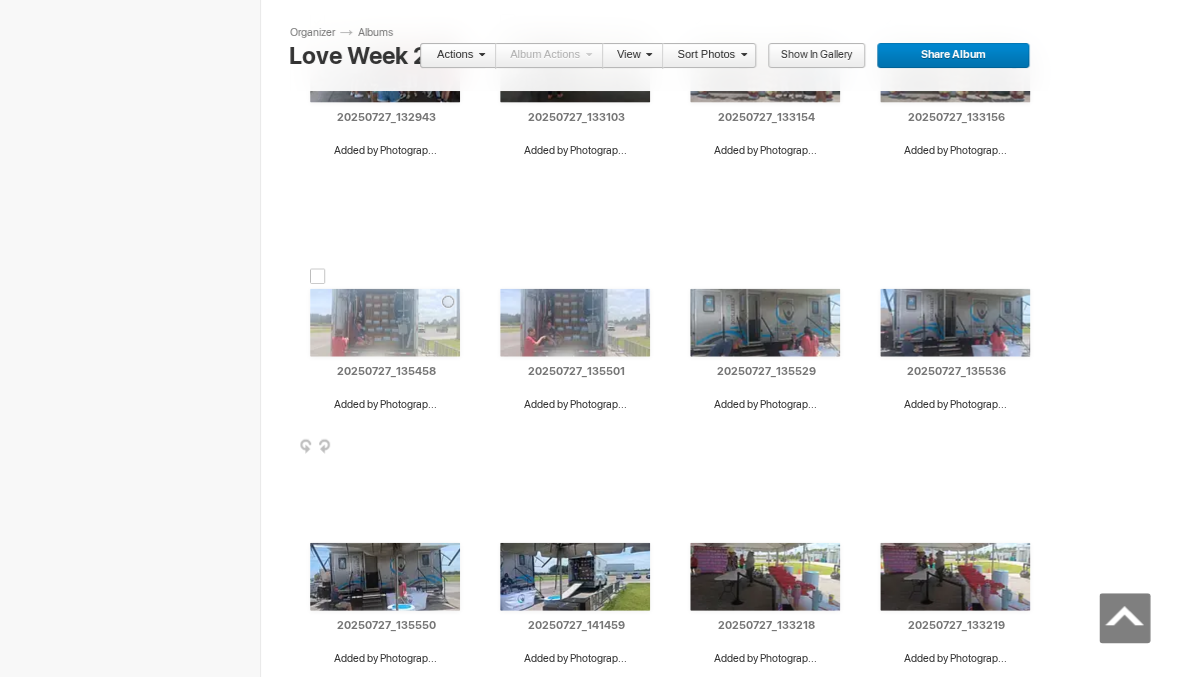 click at bounding box center (318, 277) 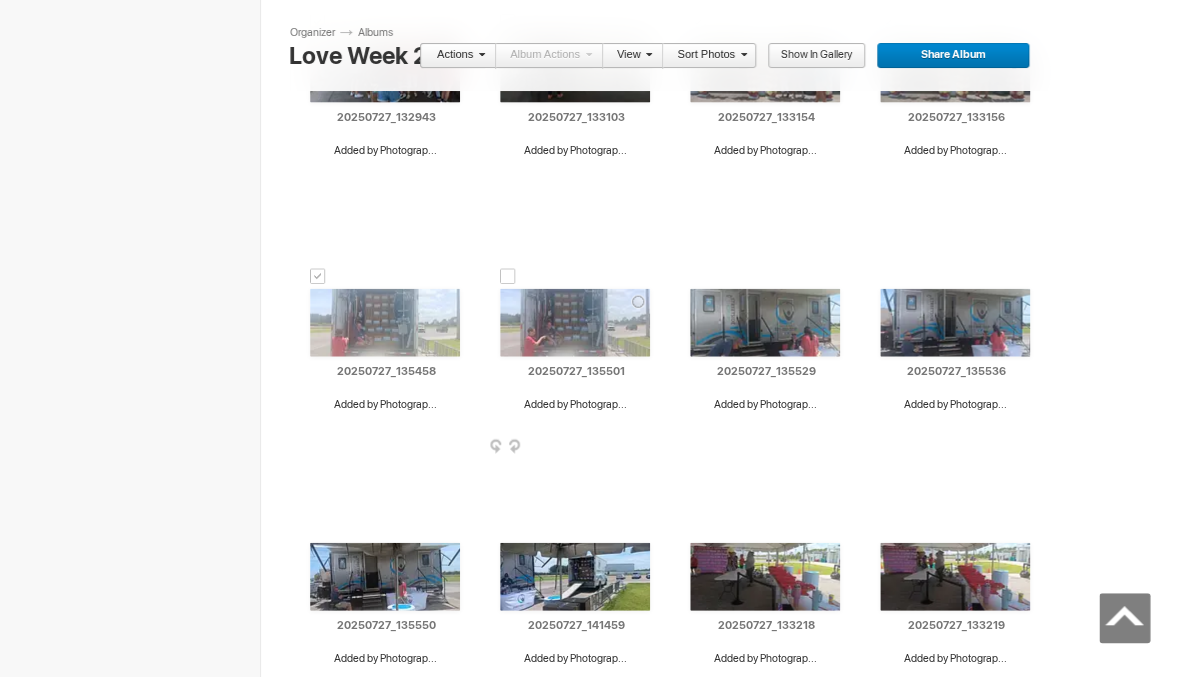 click at bounding box center [508, 277] 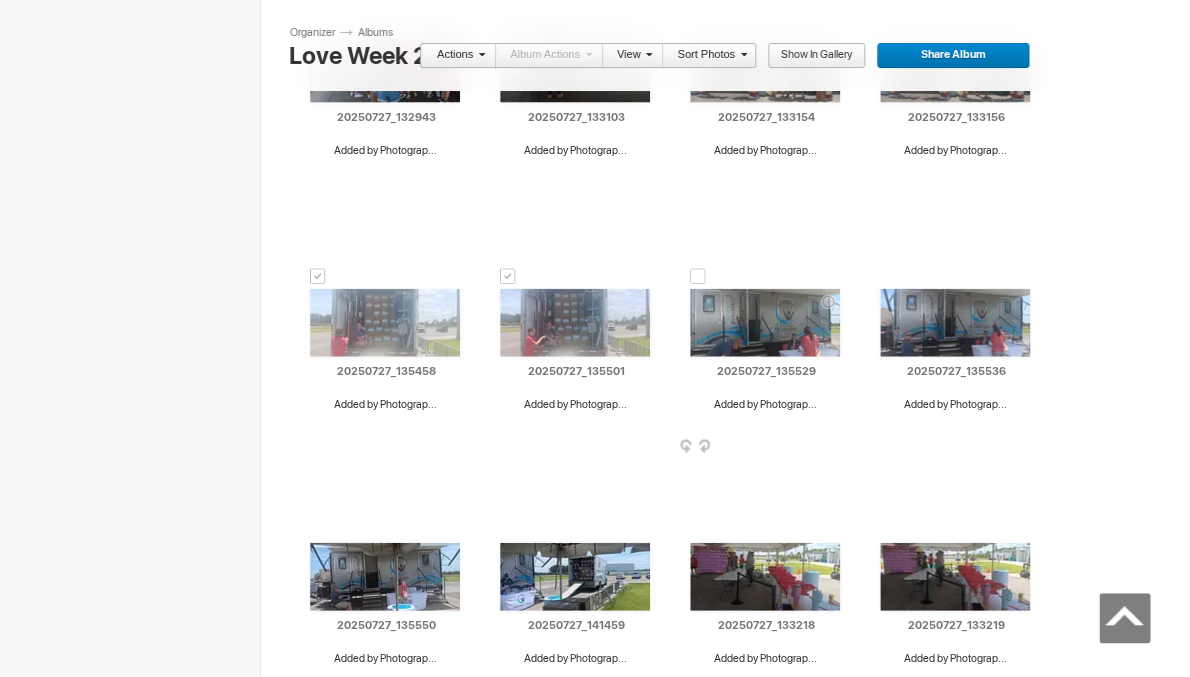 click at bounding box center [698, 277] 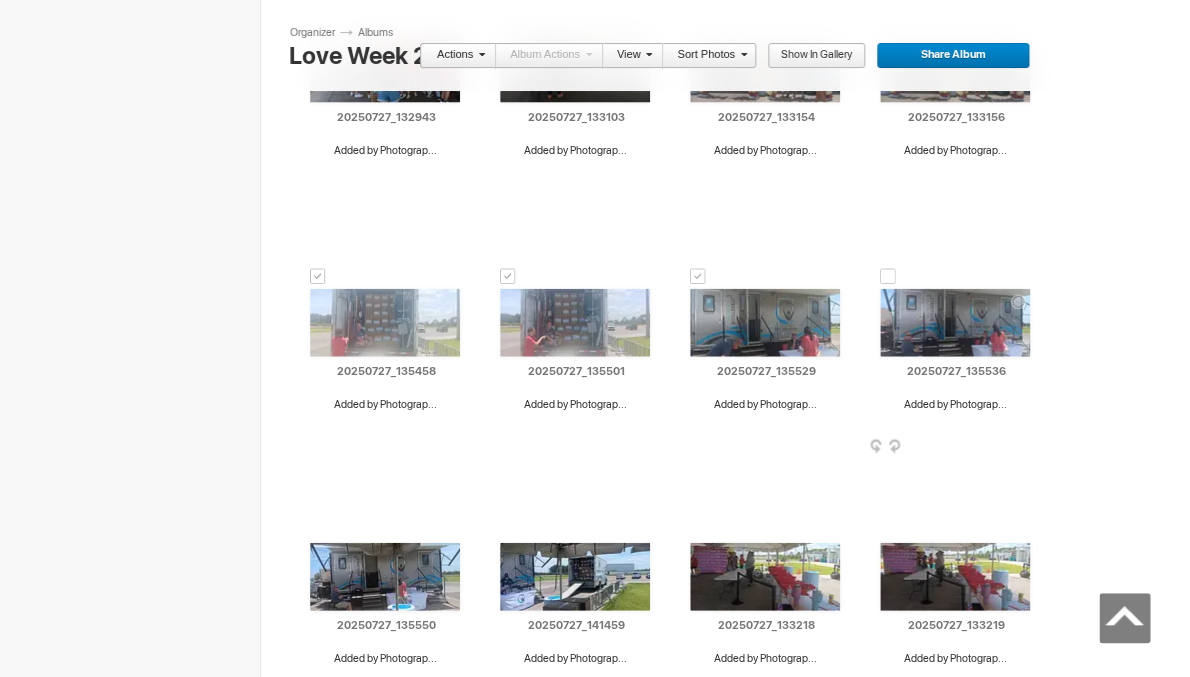 click at bounding box center [888, 277] 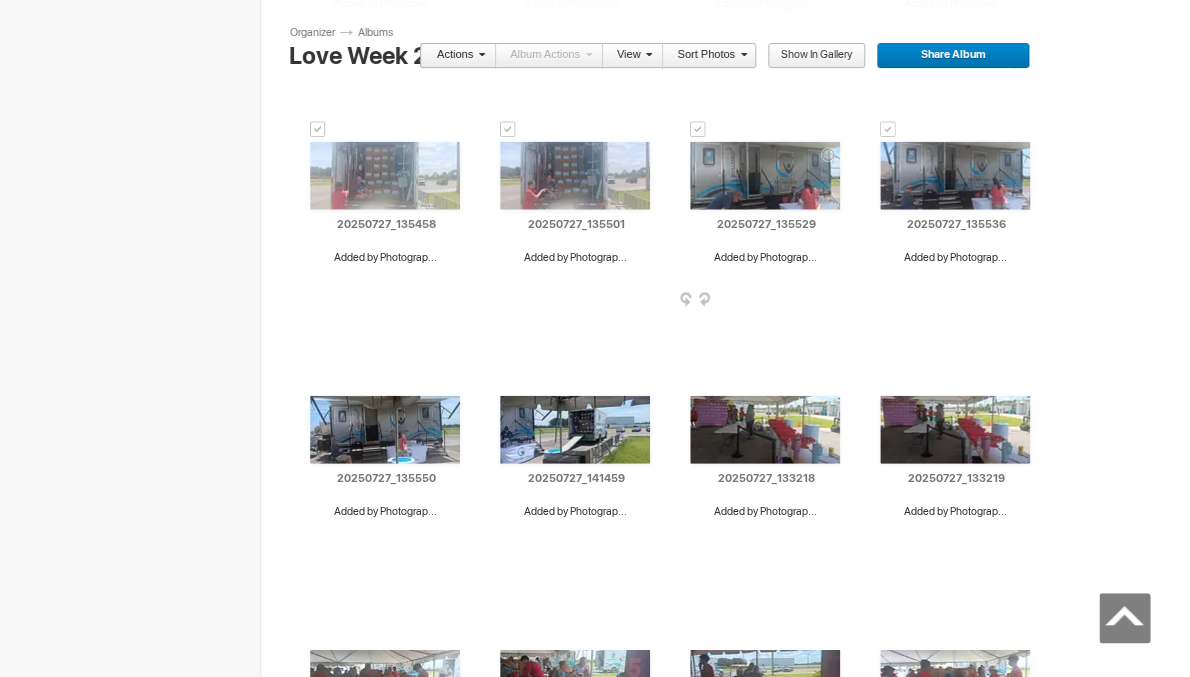 scroll, scrollTop: 1499, scrollLeft: 0, axis: vertical 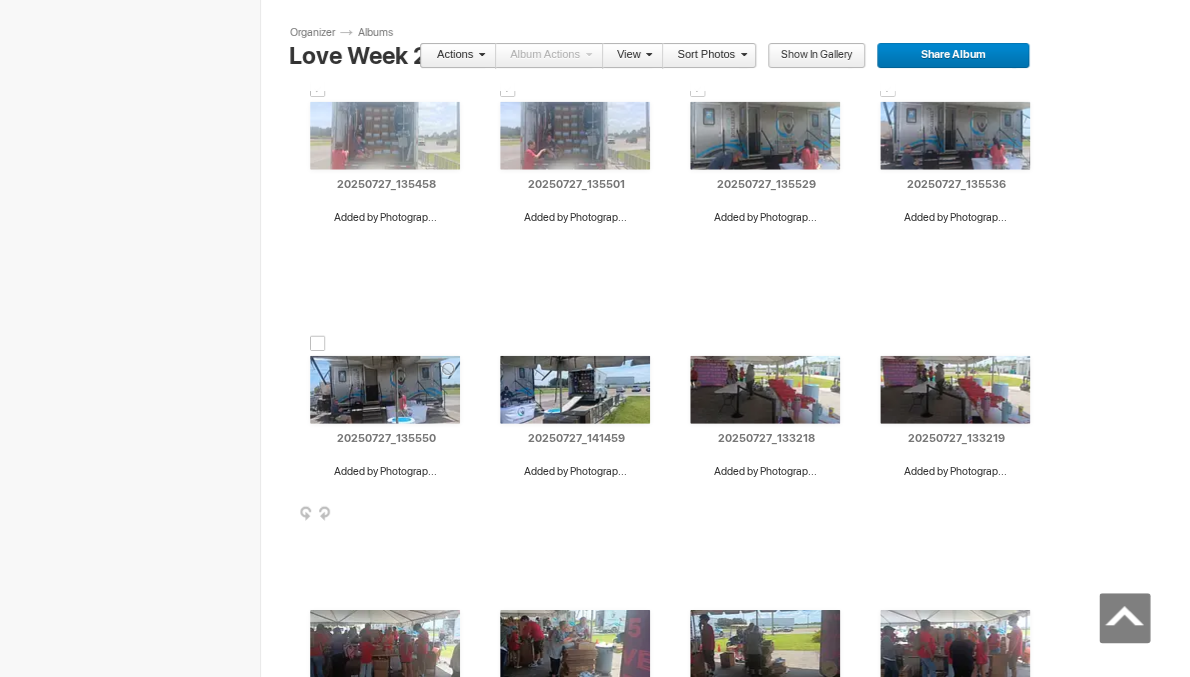 click at bounding box center [318, 344] 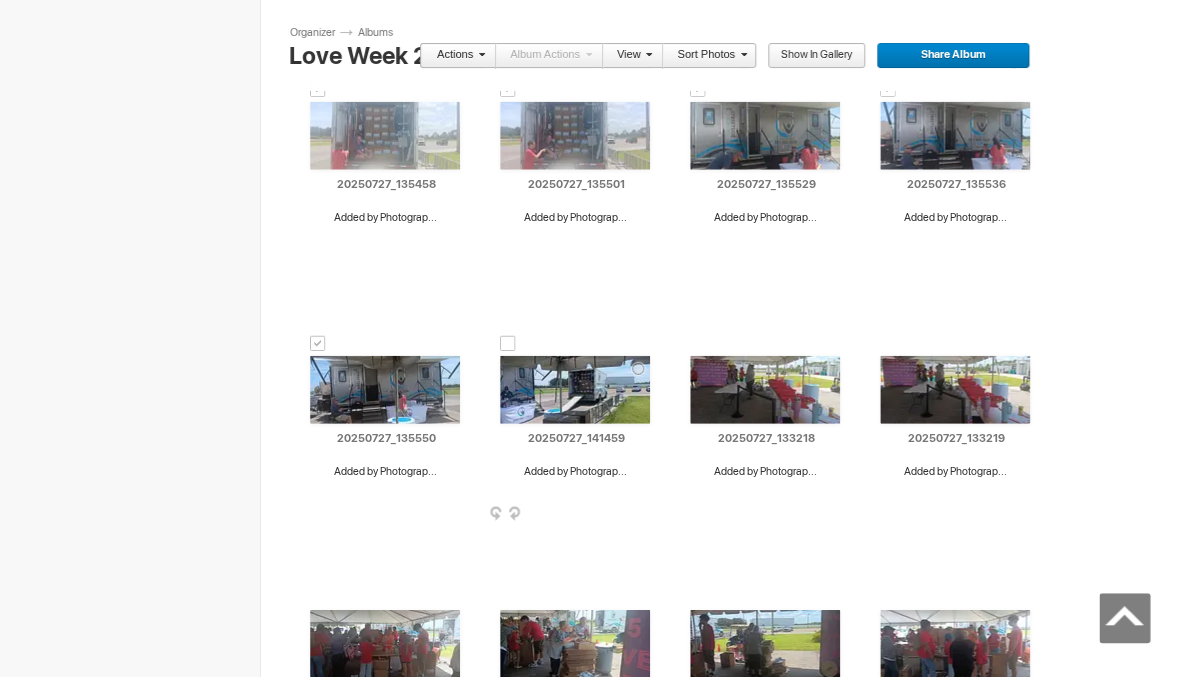click at bounding box center (508, 344) 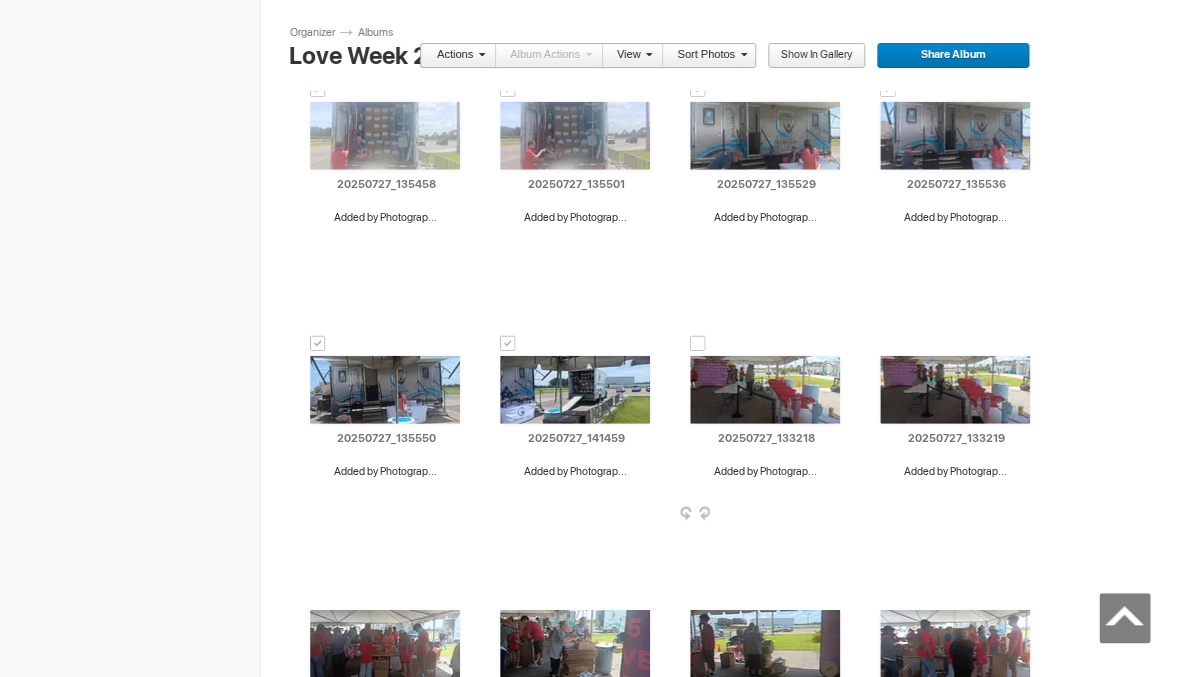 click at bounding box center (698, 344) 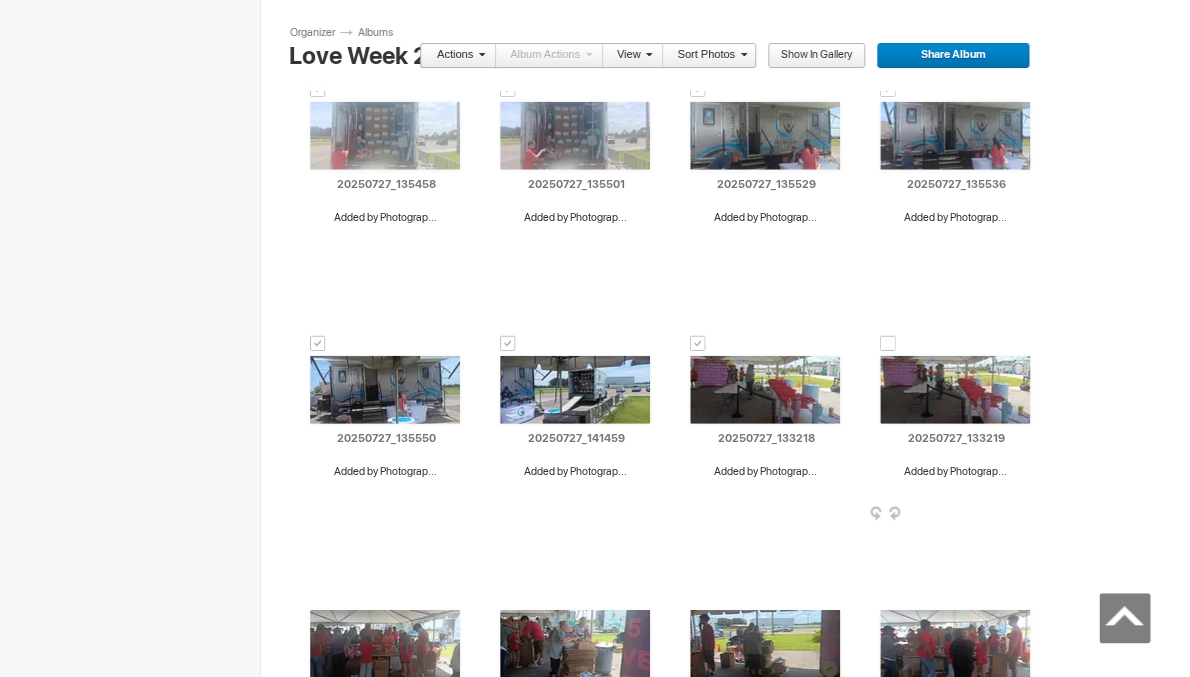 click at bounding box center [888, 344] 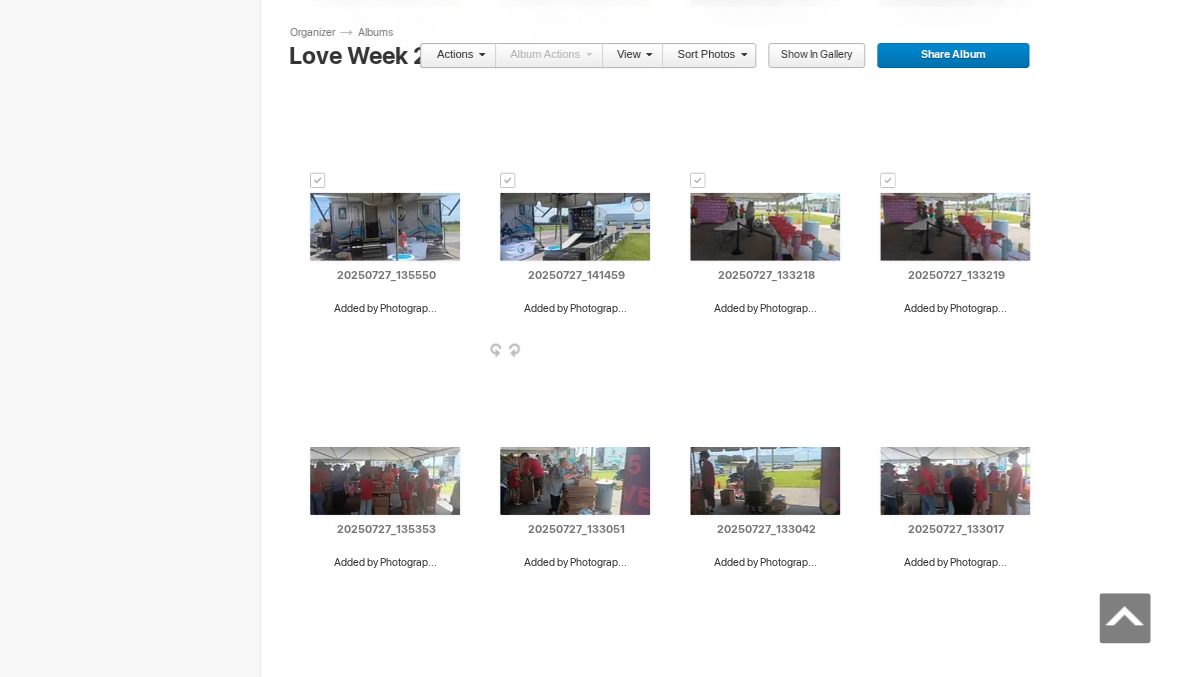 scroll, scrollTop: 1668, scrollLeft: 0, axis: vertical 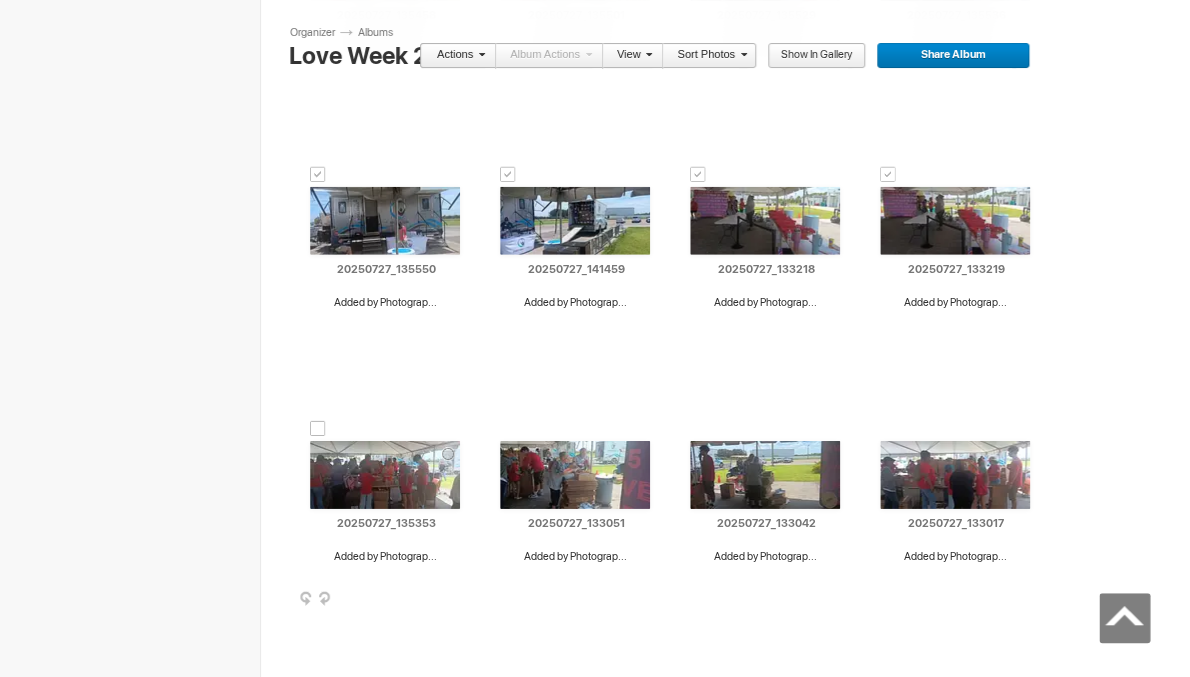 click at bounding box center (318, 429) 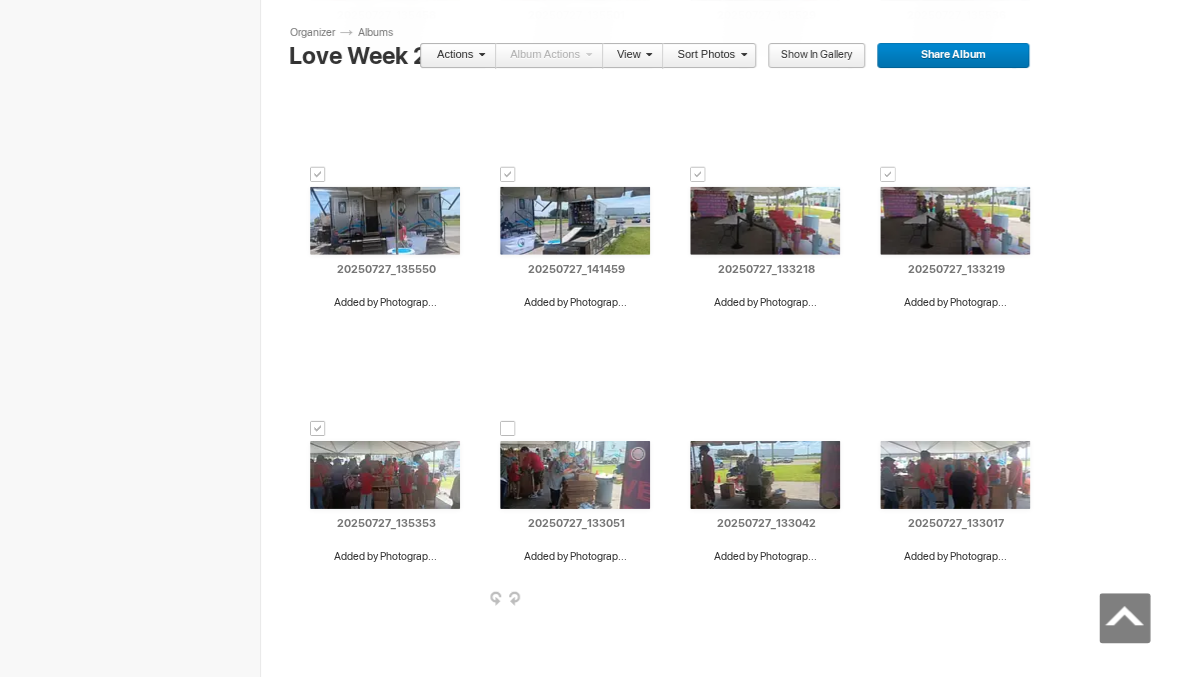 click at bounding box center [508, 429] 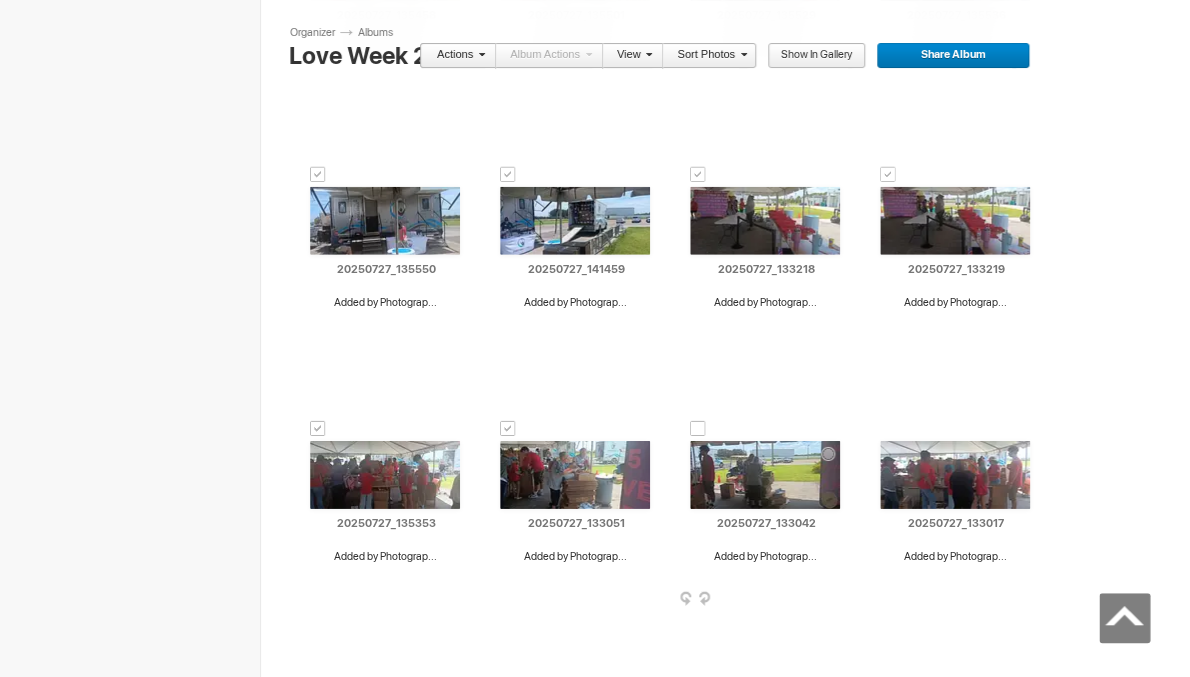 click at bounding box center (698, 429) 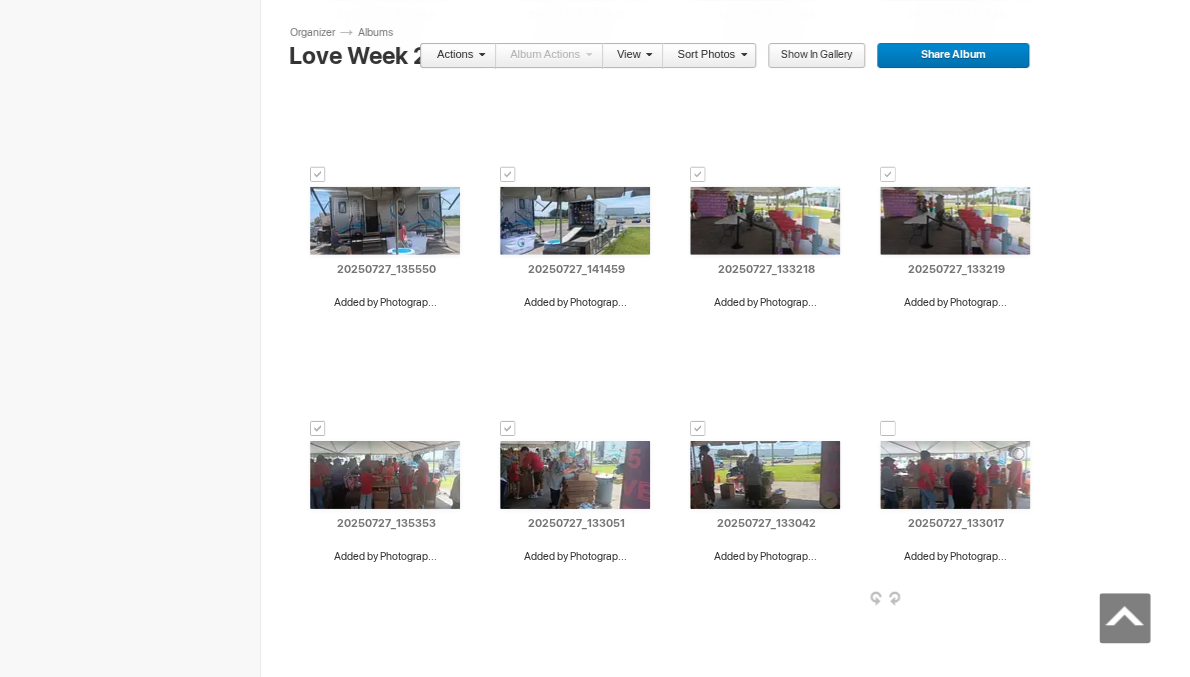 click at bounding box center [888, 429] 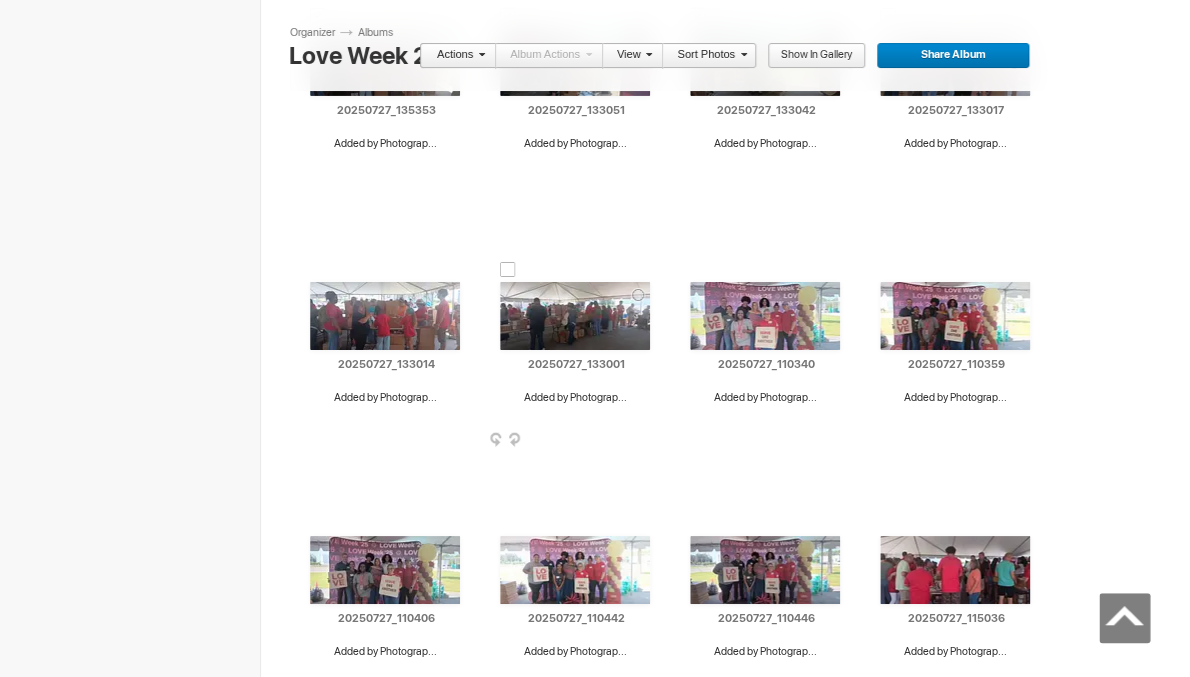 scroll, scrollTop: 2106, scrollLeft: 0, axis: vertical 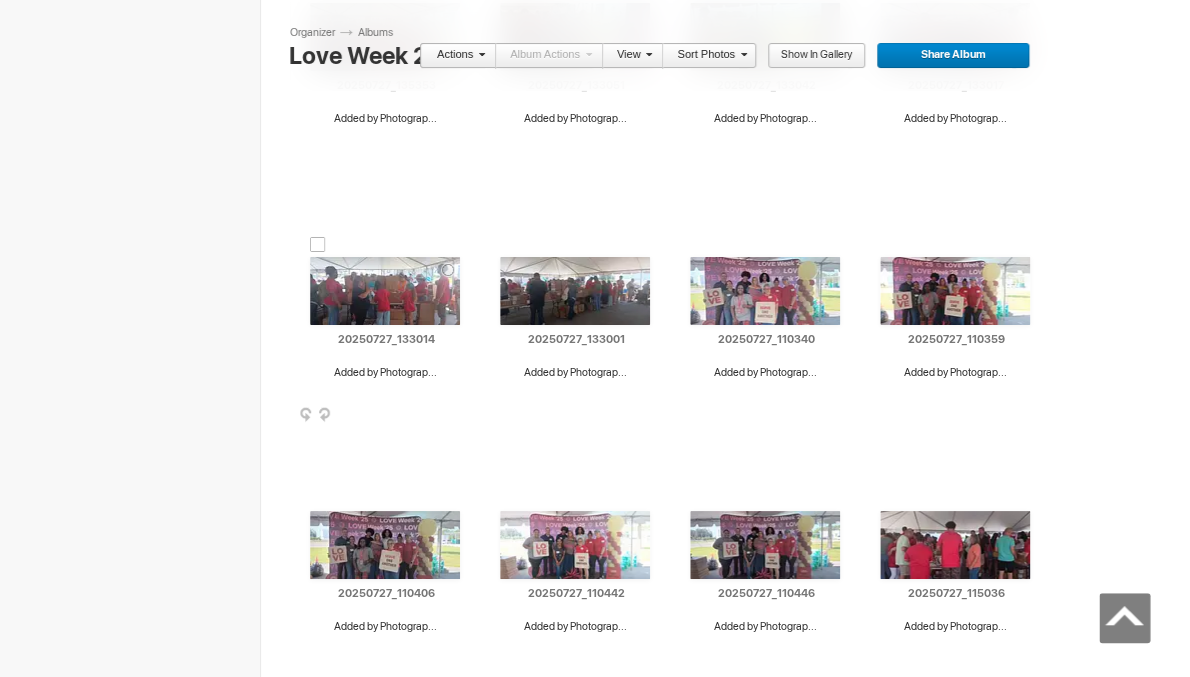 click at bounding box center [318, 245] 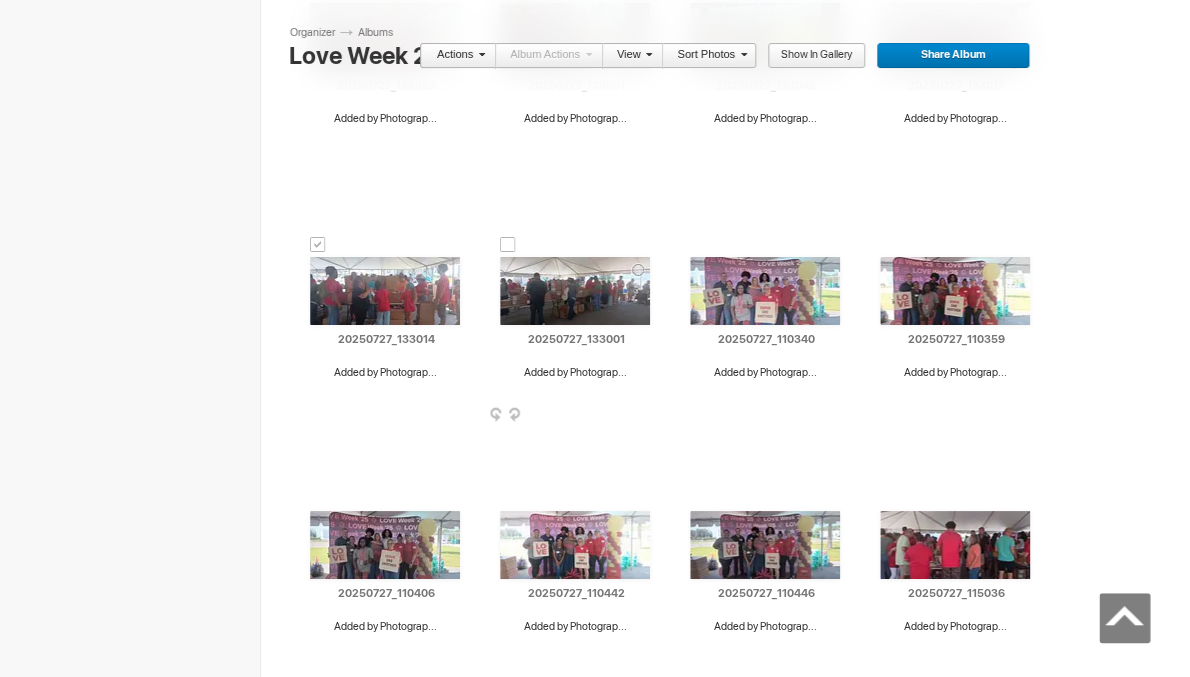 click at bounding box center (508, 245) 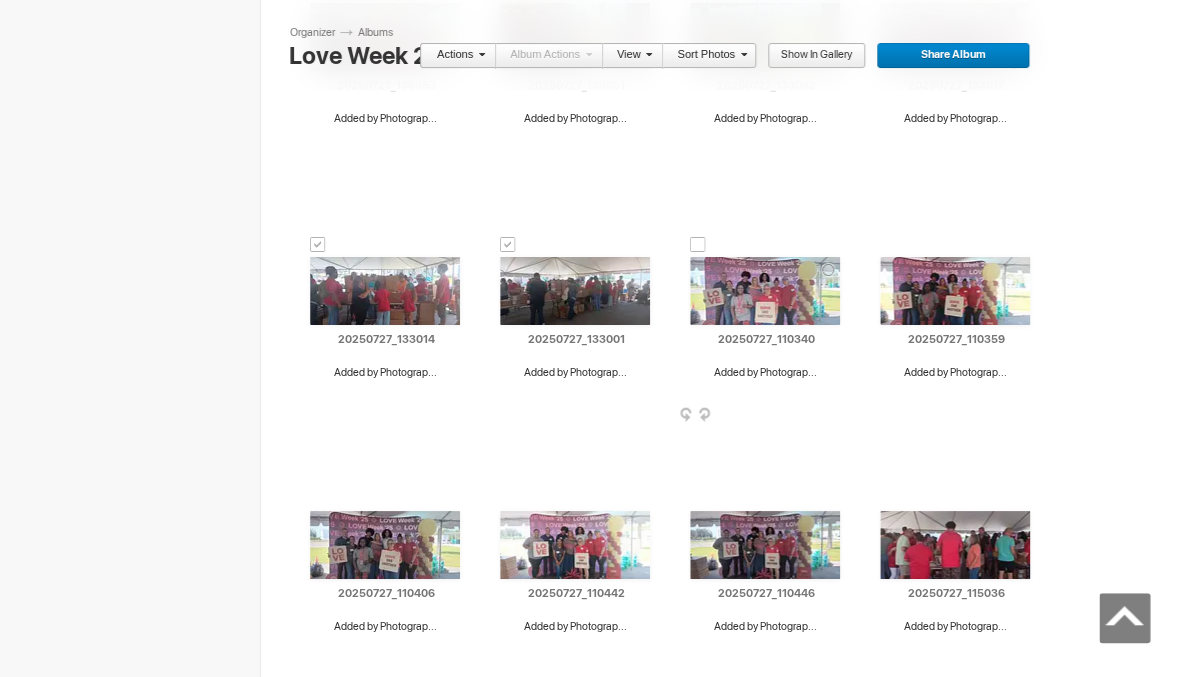 click at bounding box center (698, 245) 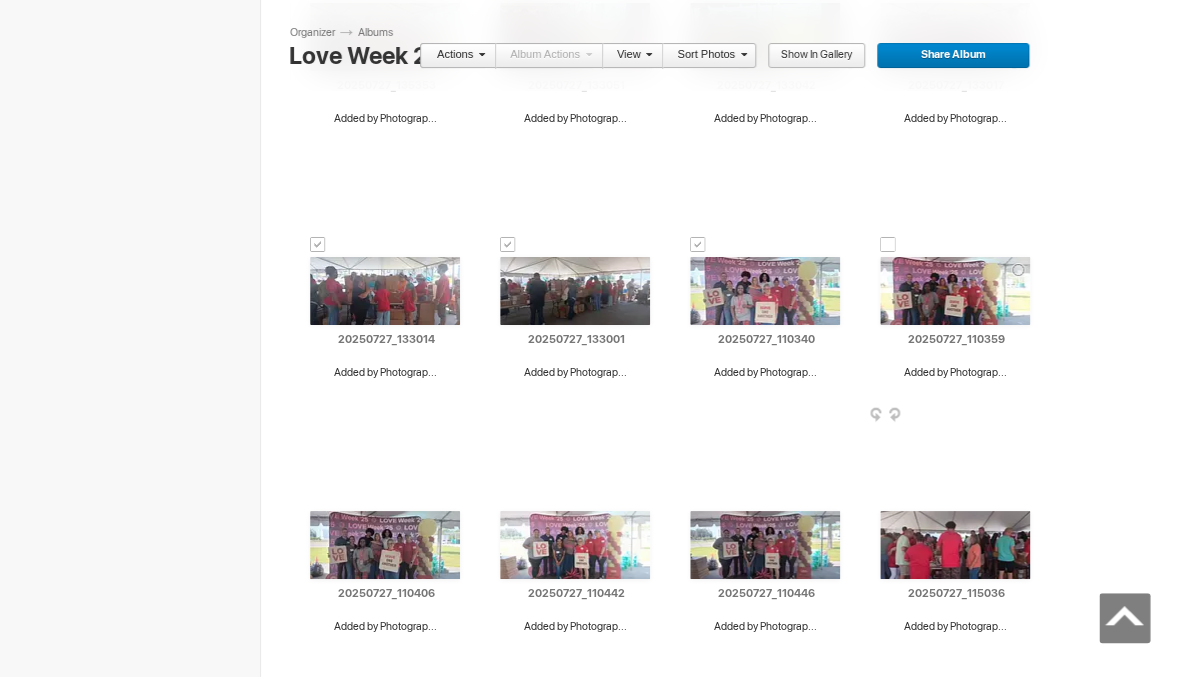 click at bounding box center (888, 245) 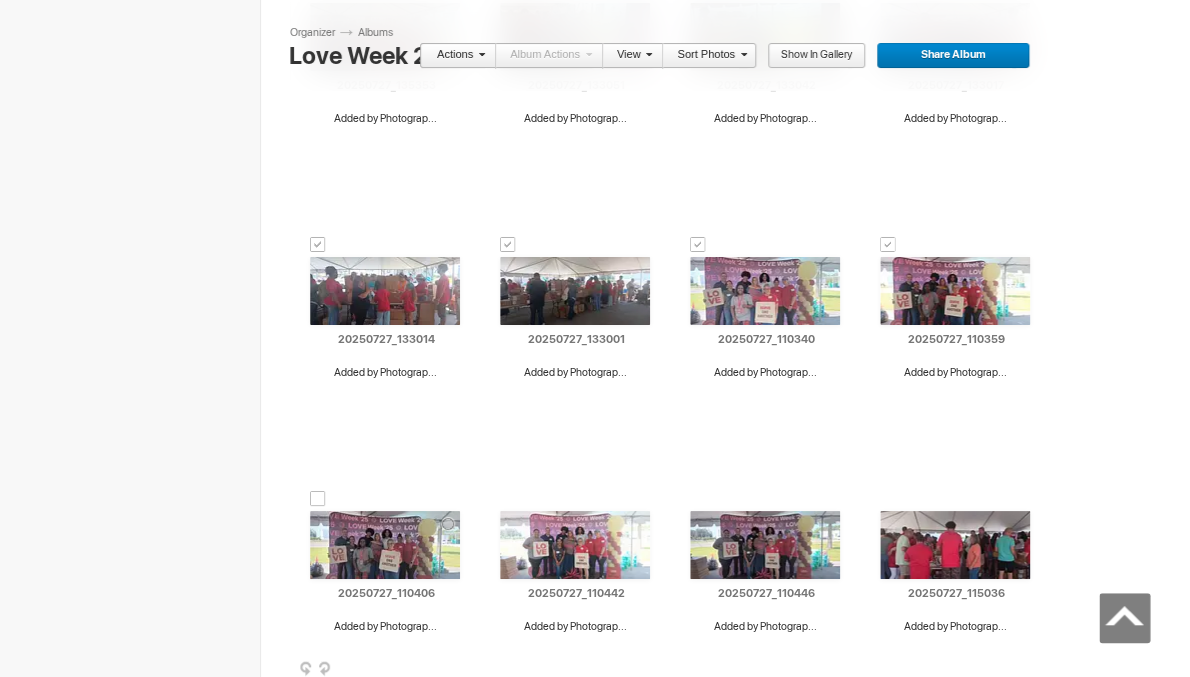 click at bounding box center [318, 499] 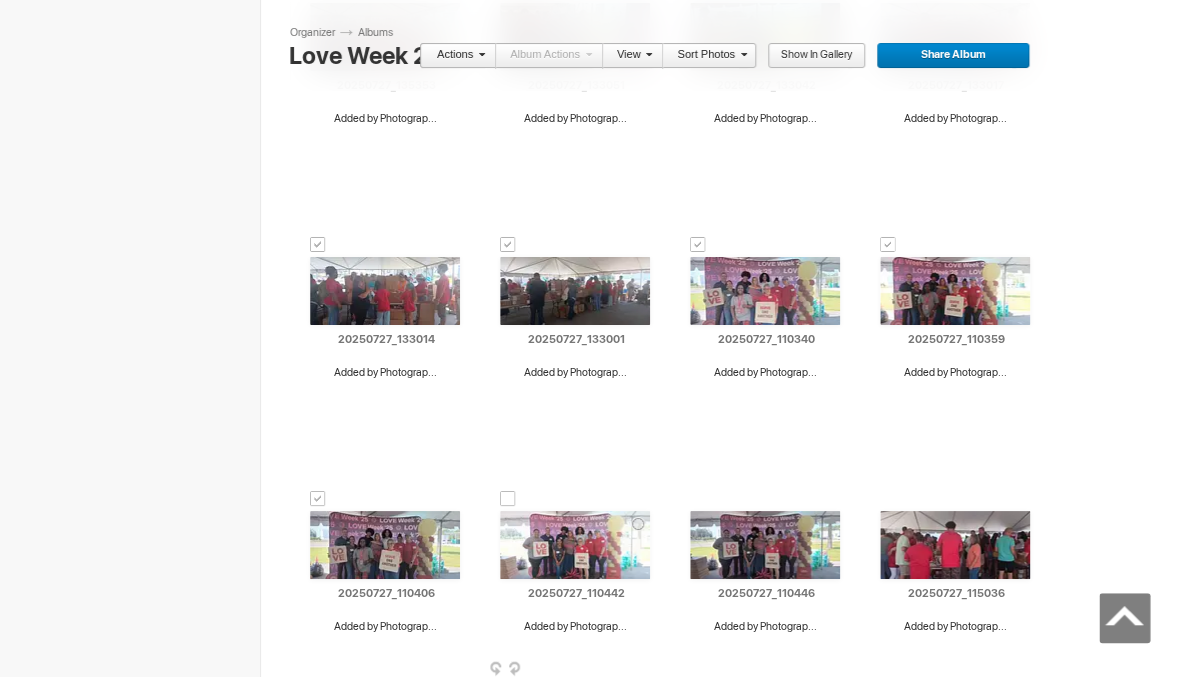 click at bounding box center (508, 499) 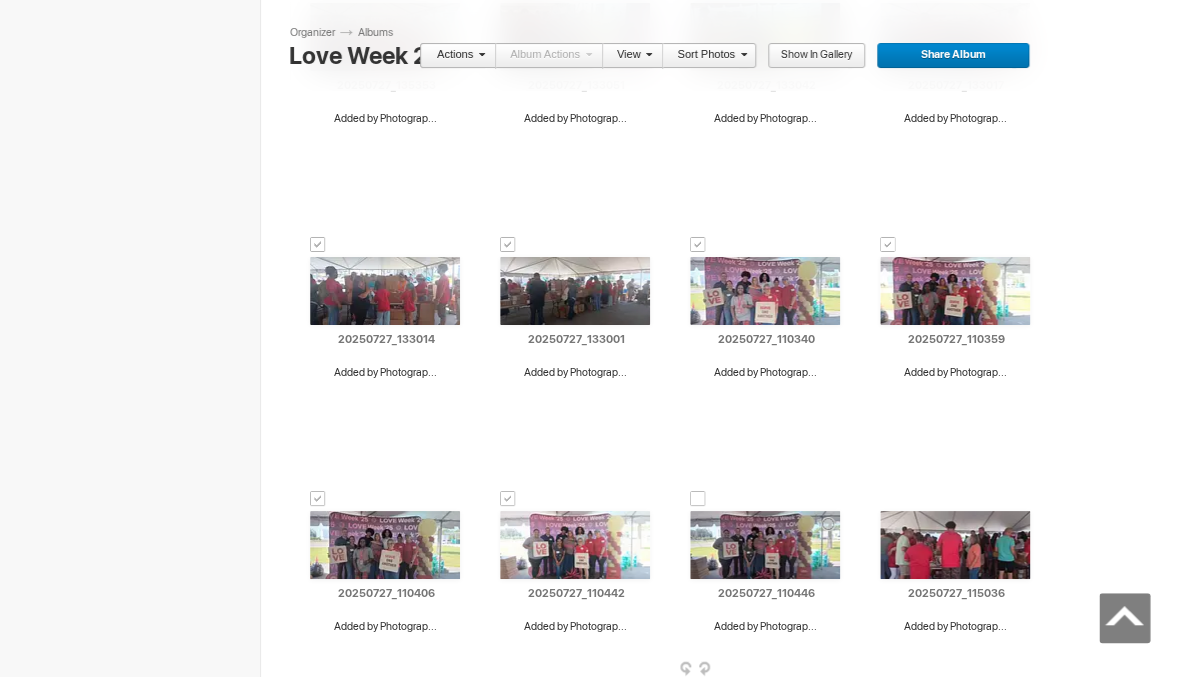 click at bounding box center [698, 499] 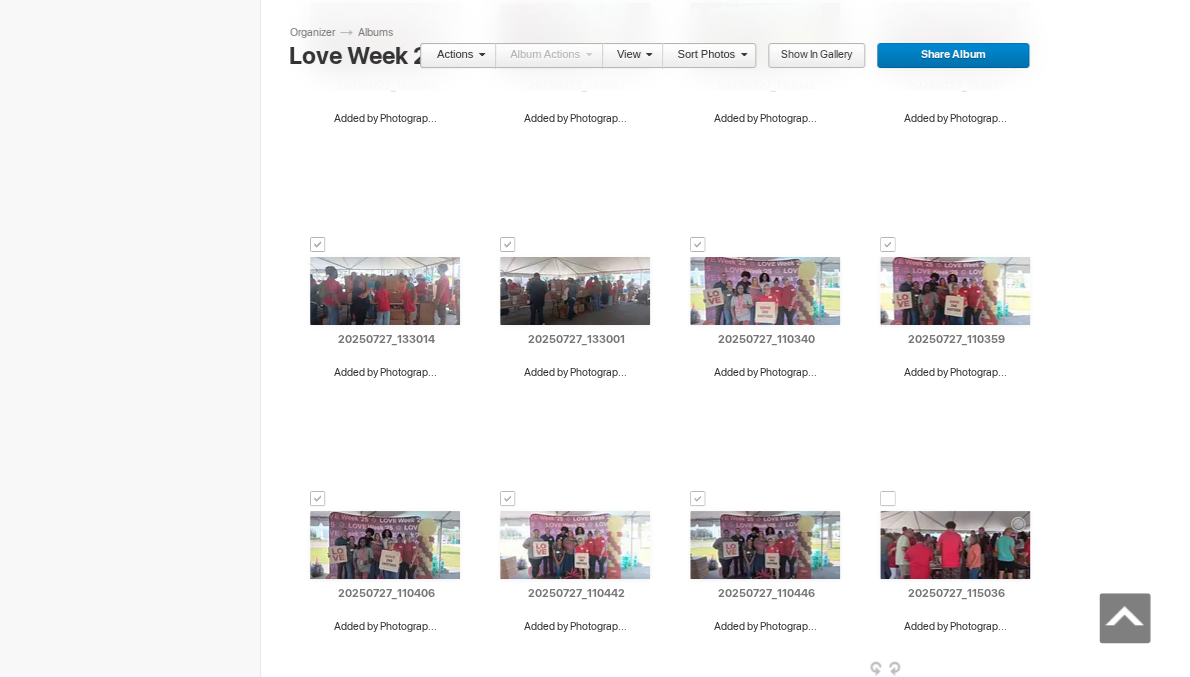 click at bounding box center [888, 499] 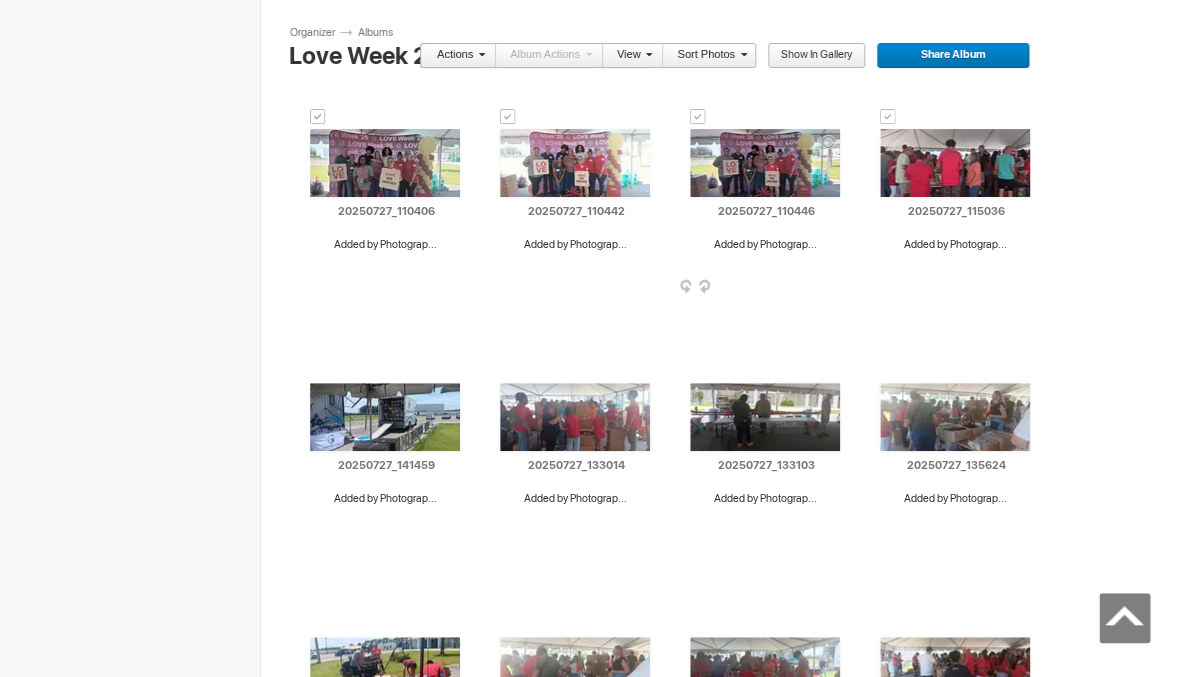 scroll, scrollTop: 2502, scrollLeft: 0, axis: vertical 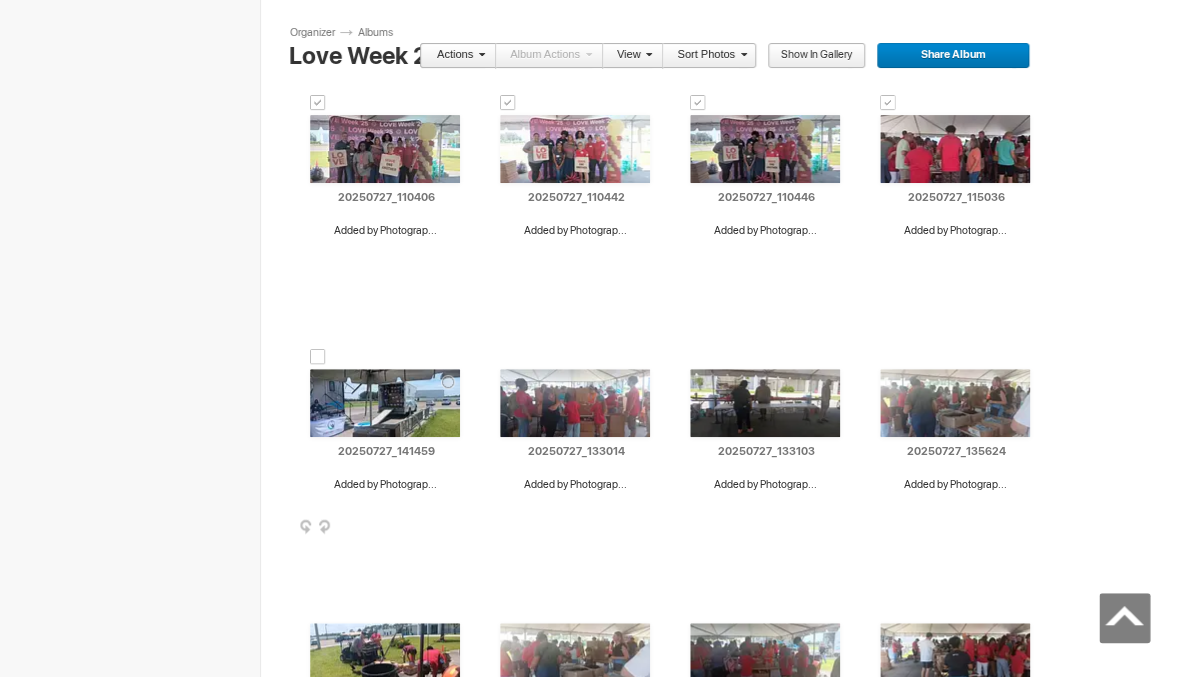 click at bounding box center (318, 357) 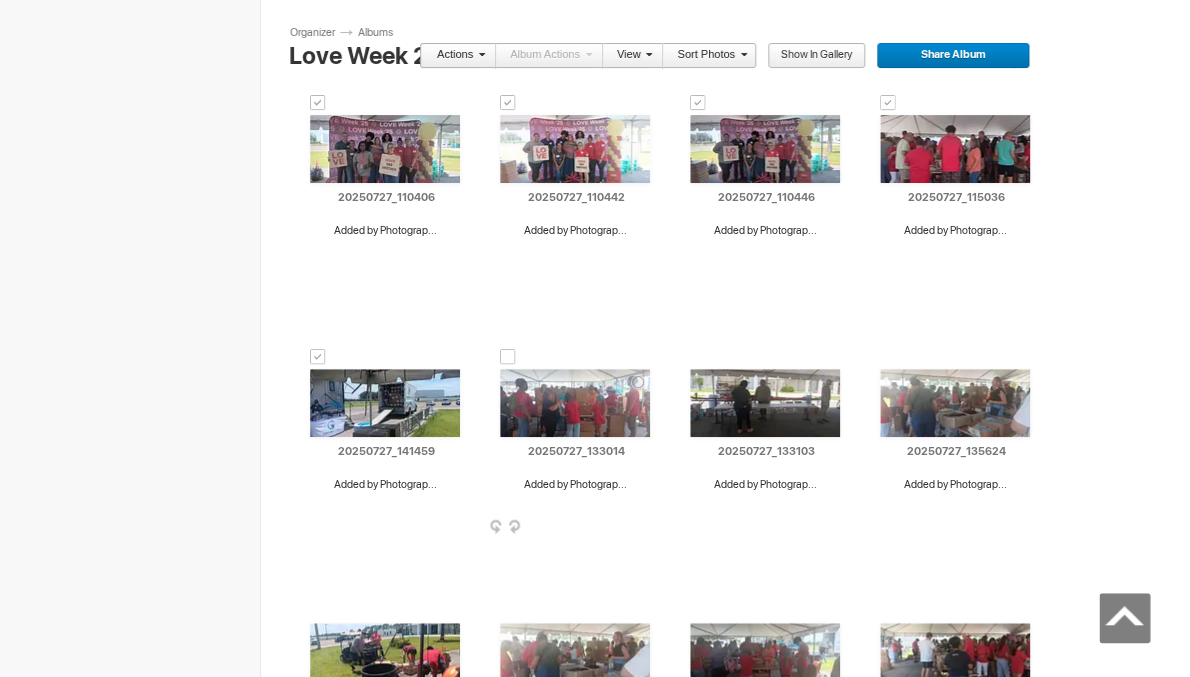 click at bounding box center (508, 357) 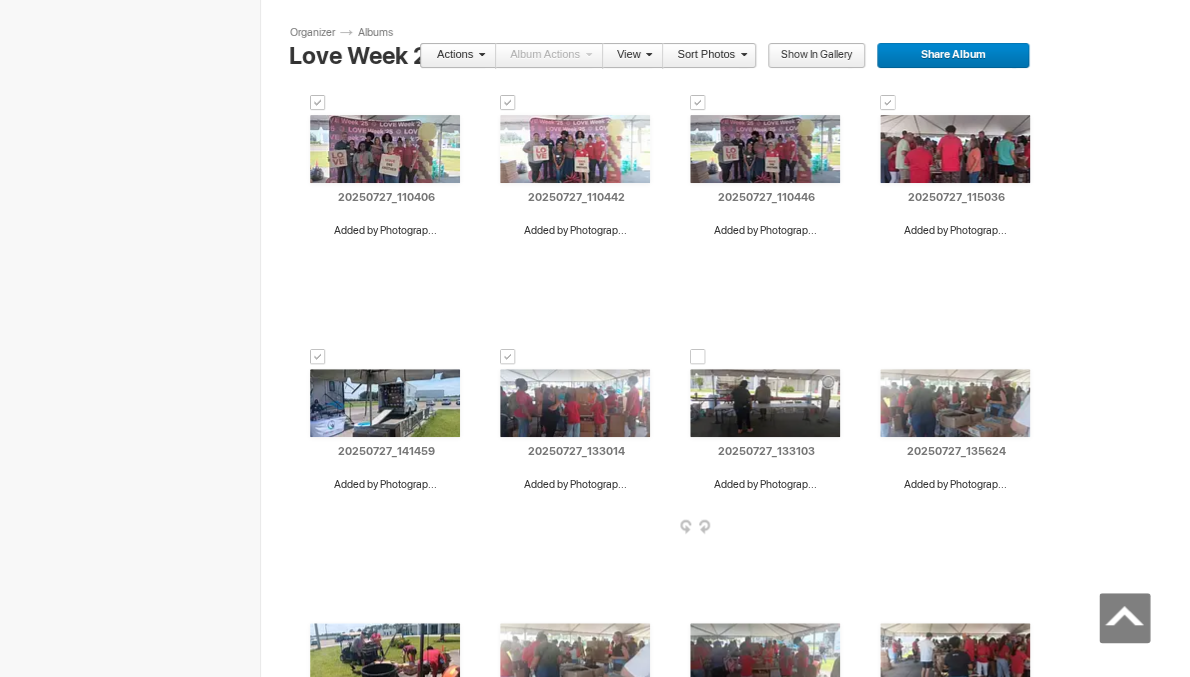 click on "AI 20250727_133103 Added by Photograp...
HTML:
Direct:
Forum:
Photo ID:
22757852
More..." at bounding box center [765, 403] 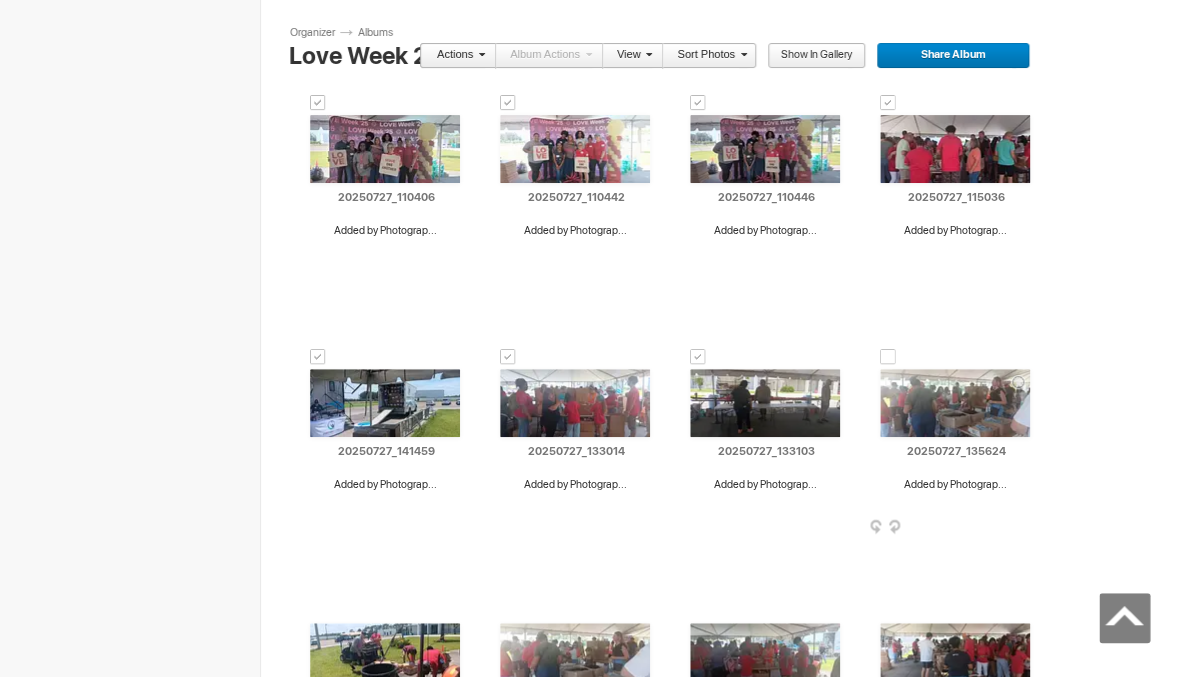click at bounding box center [888, 357] 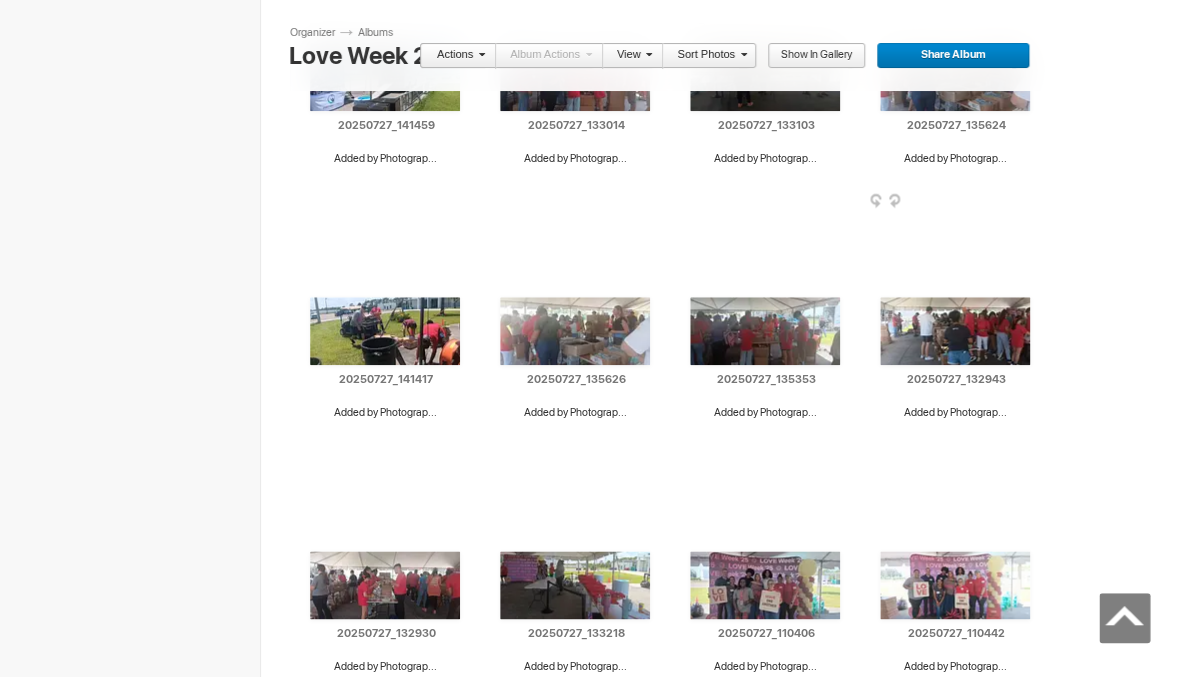 scroll, scrollTop: 2840, scrollLeft: 0, axis: vertical 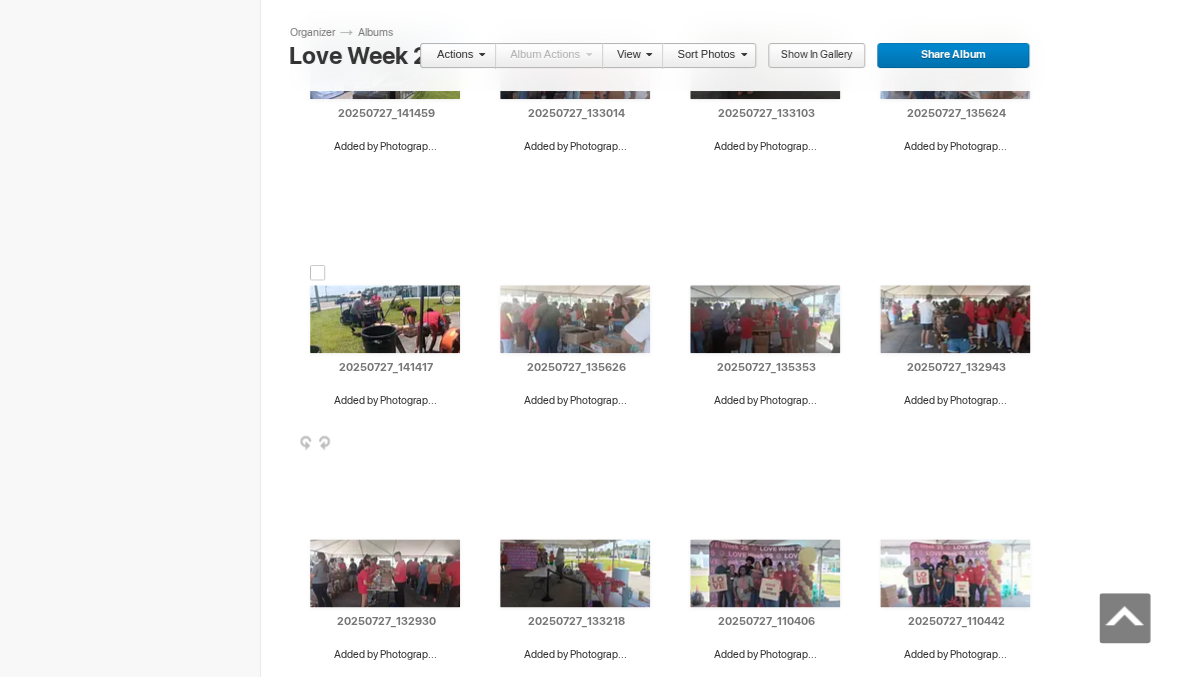 click at bounding box center (318, 273) 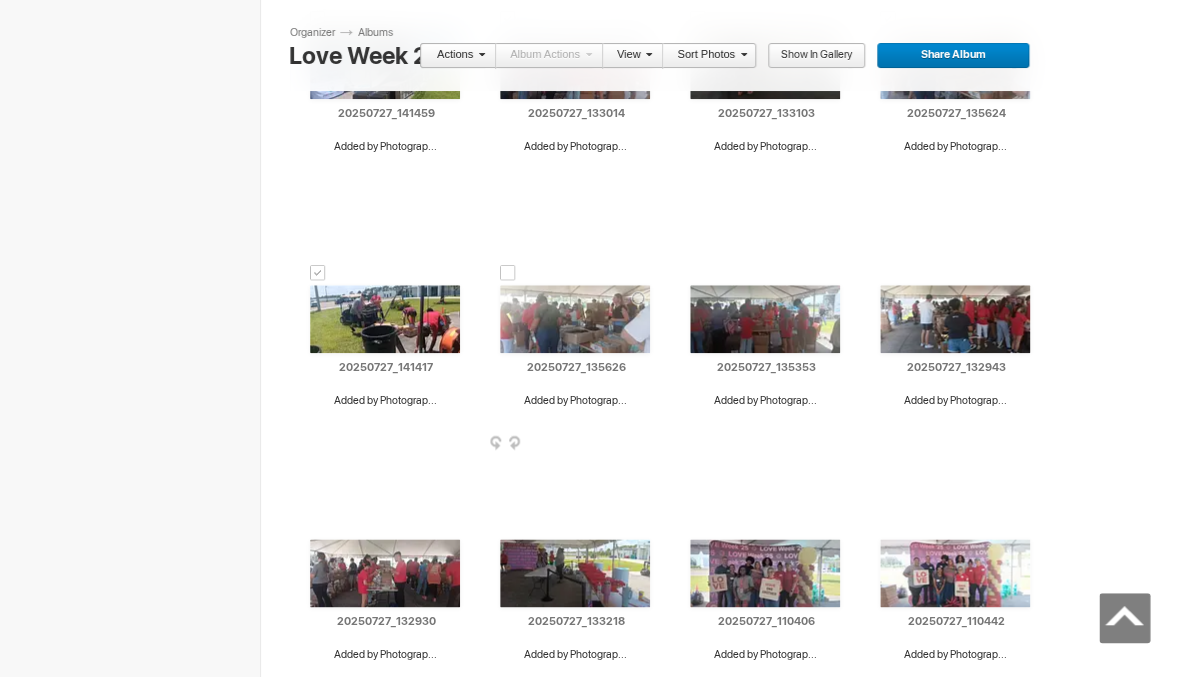 click at bounding box center [508, 273] 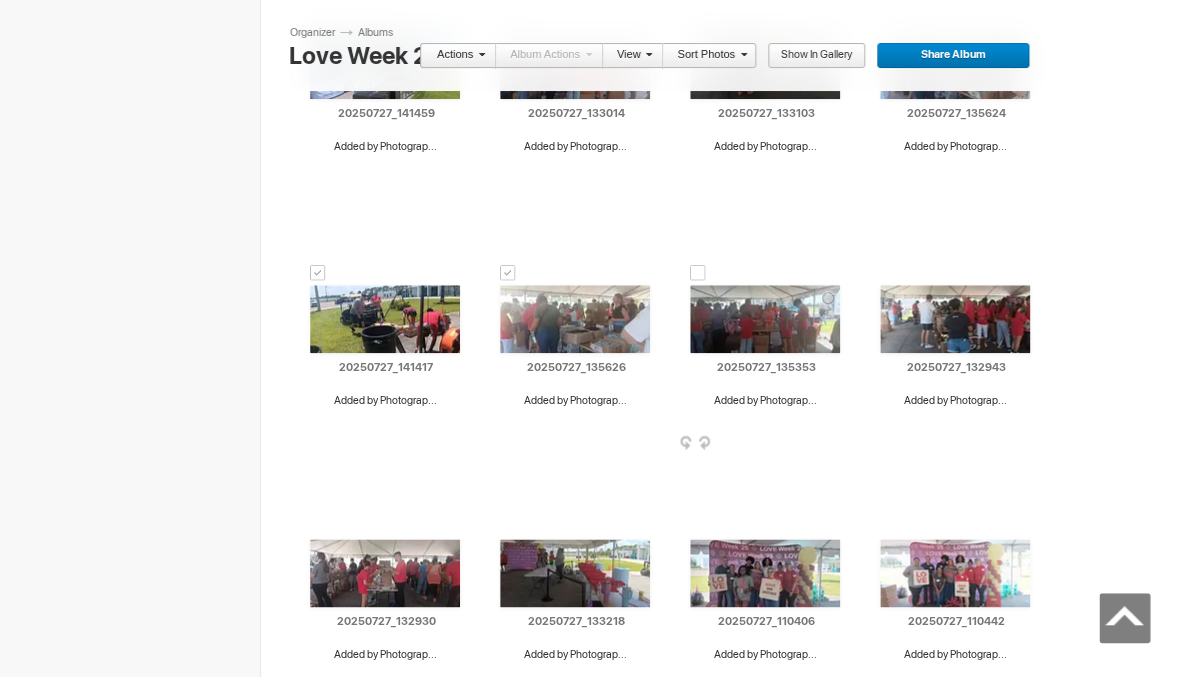 click at bounding box center [698, 273] 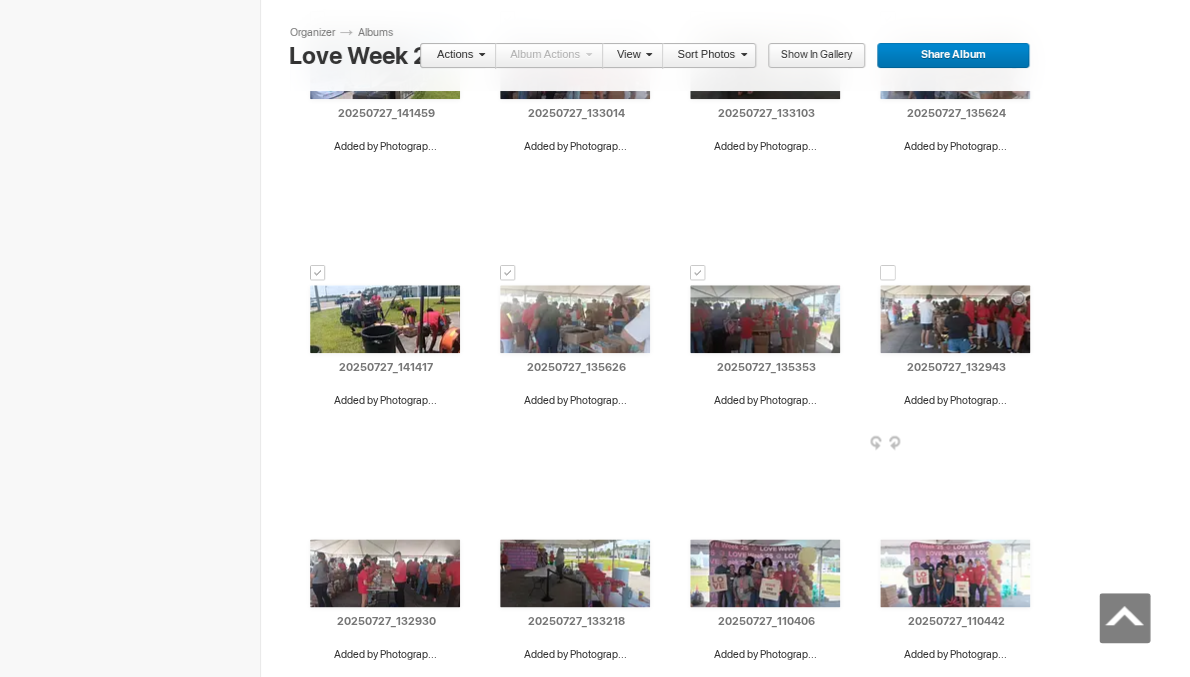 click at bounding box center (888, 273) 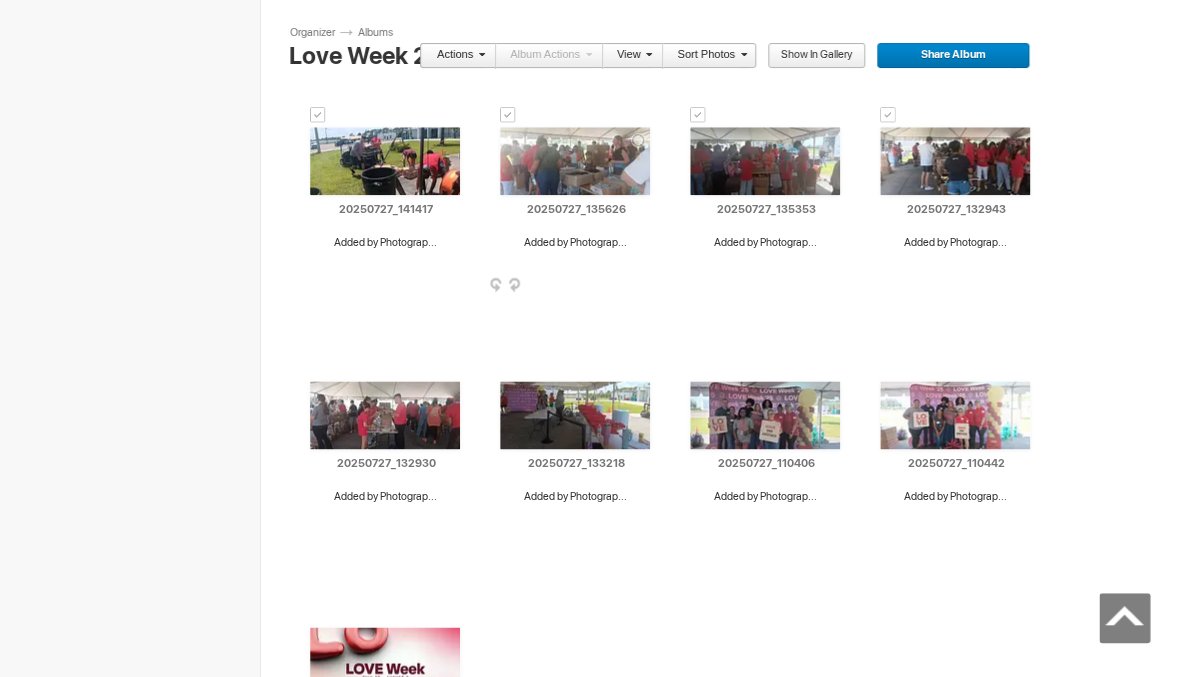scroll, scrollTop: 3018, scrollLeft: 0, axis: vertical 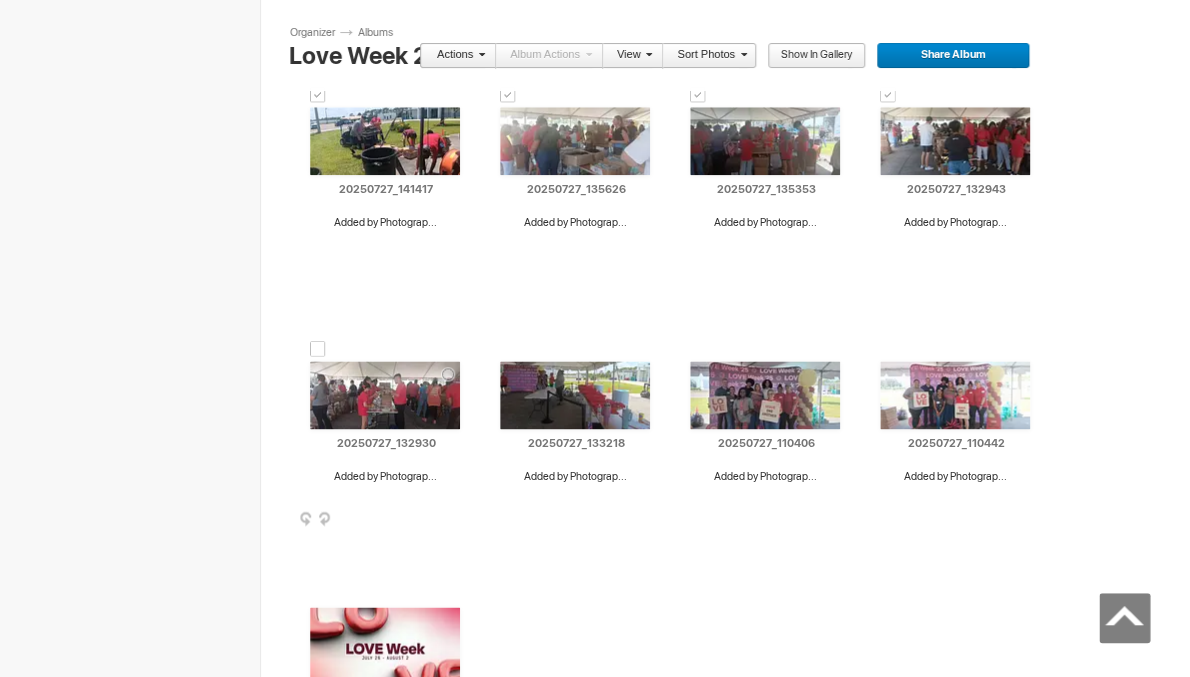 click on "Drop your photos here Upload to this album
AI 20250727_135624 Added by Photograp...
HTML:
Direct:
Forum:
Photo ID:
22757863
More...
AI" at bounding box center (733, -990) 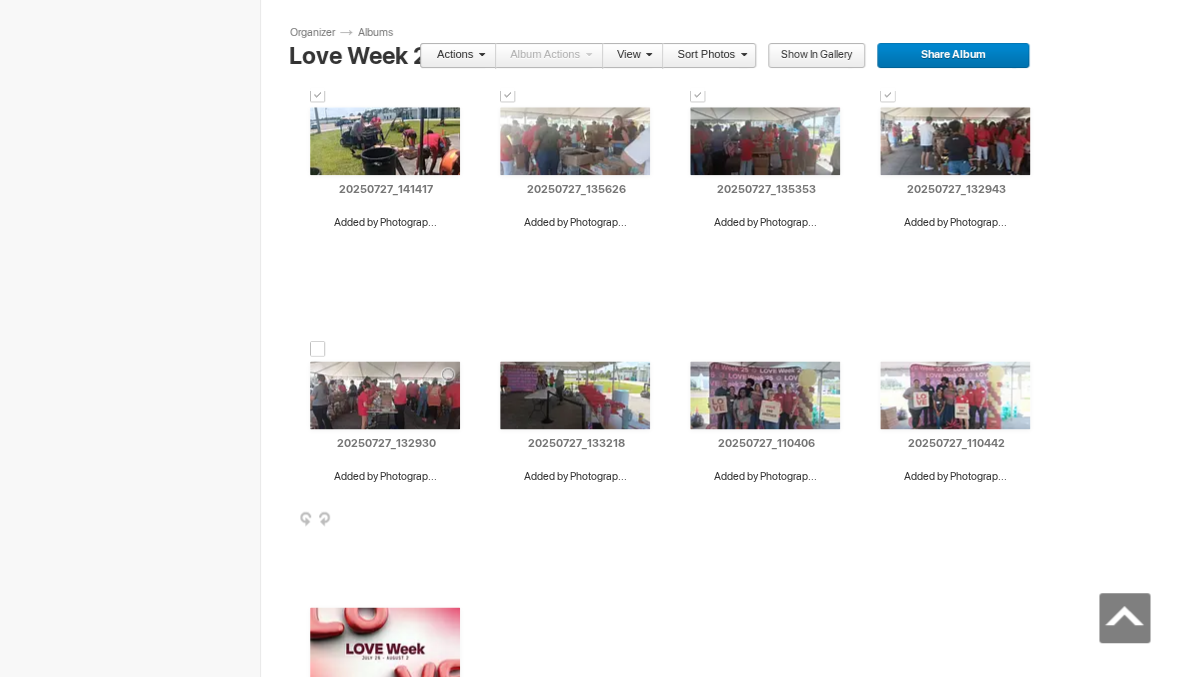 click at bounding box center [318, 349] 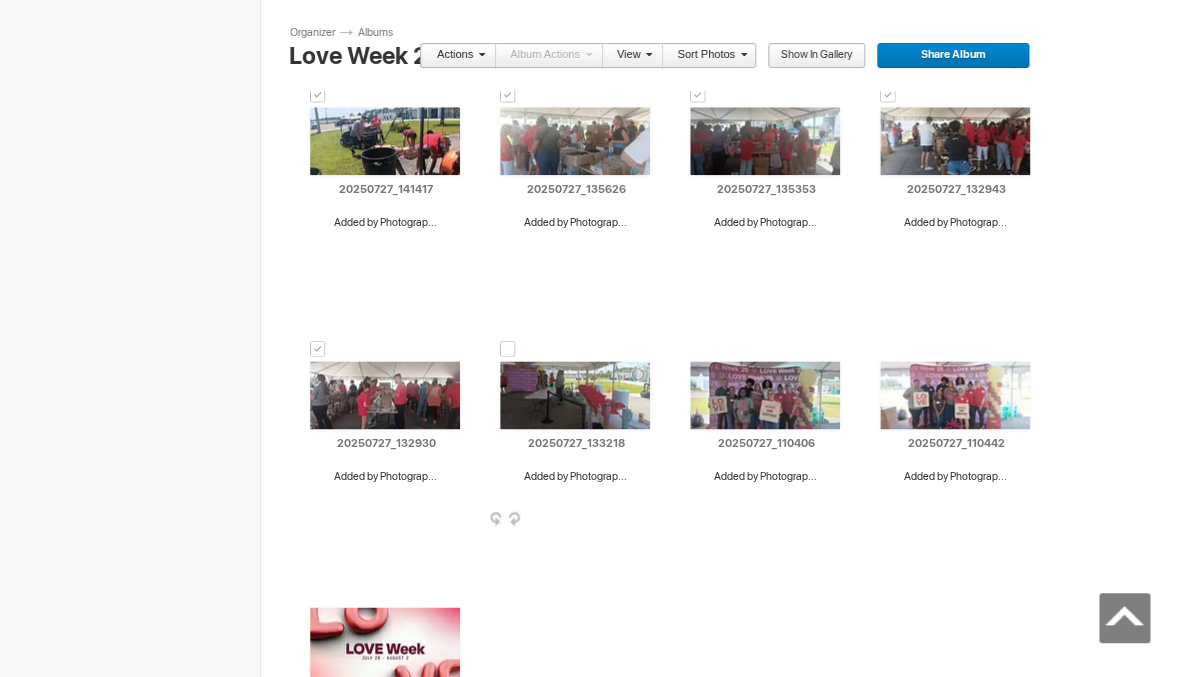 click at bounding box center (508, 349) 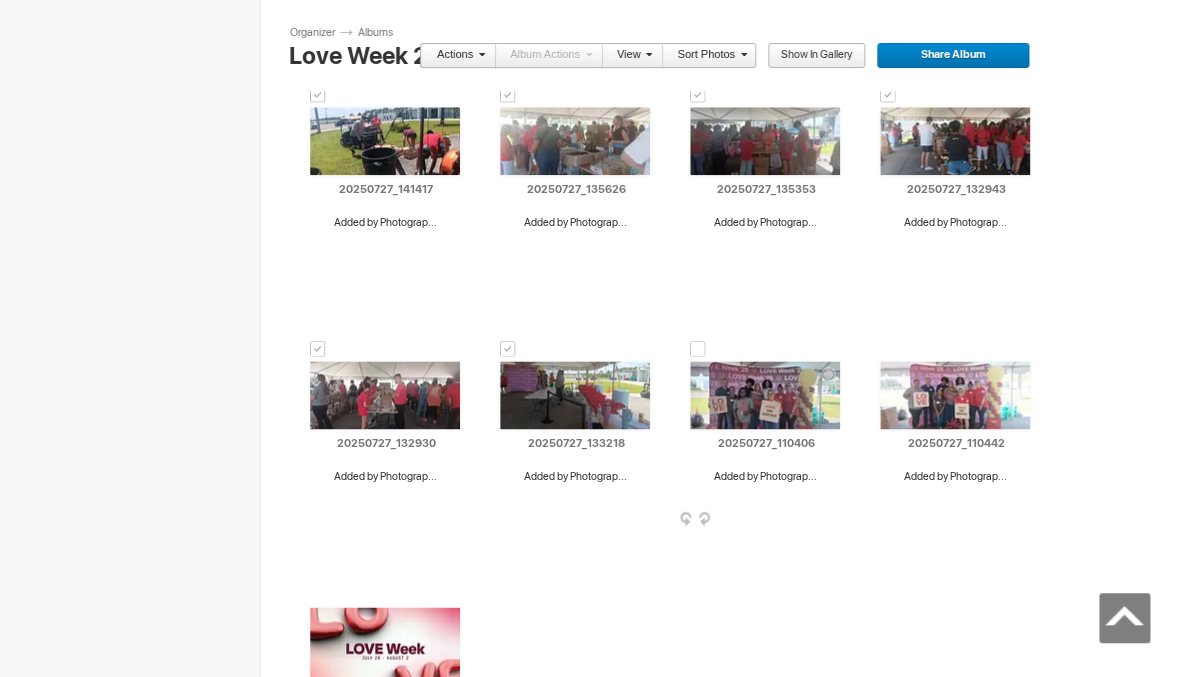 click at bounding box center [698, 349] 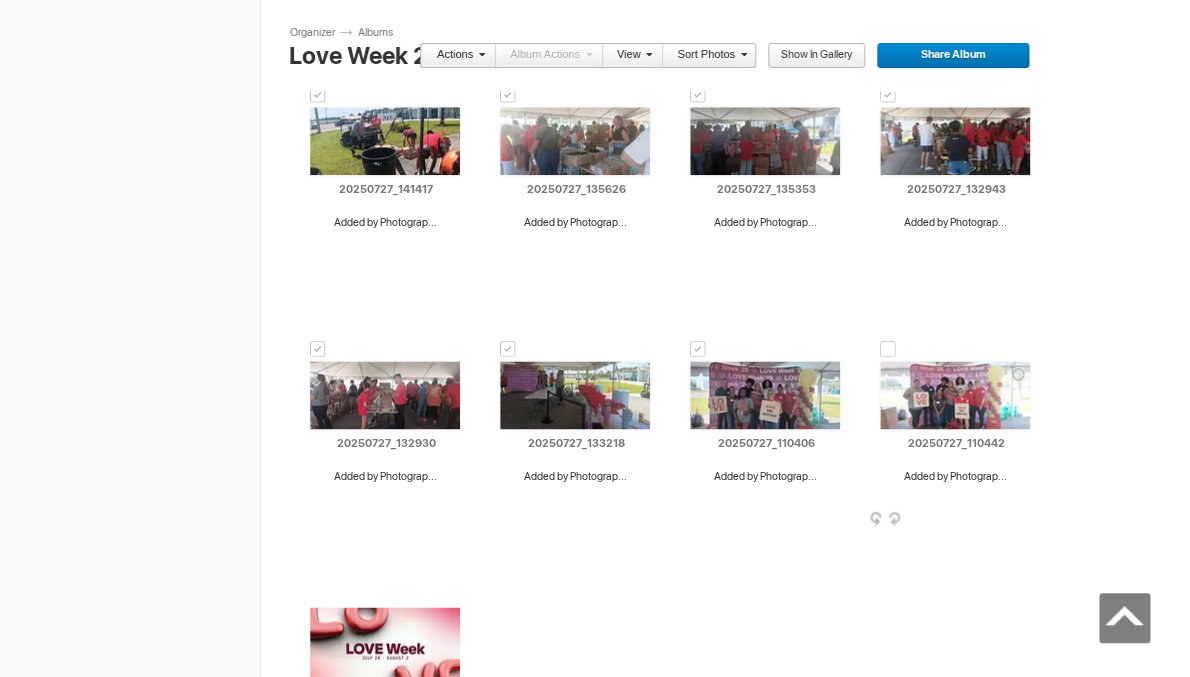 click at bounding box center [888, 349] 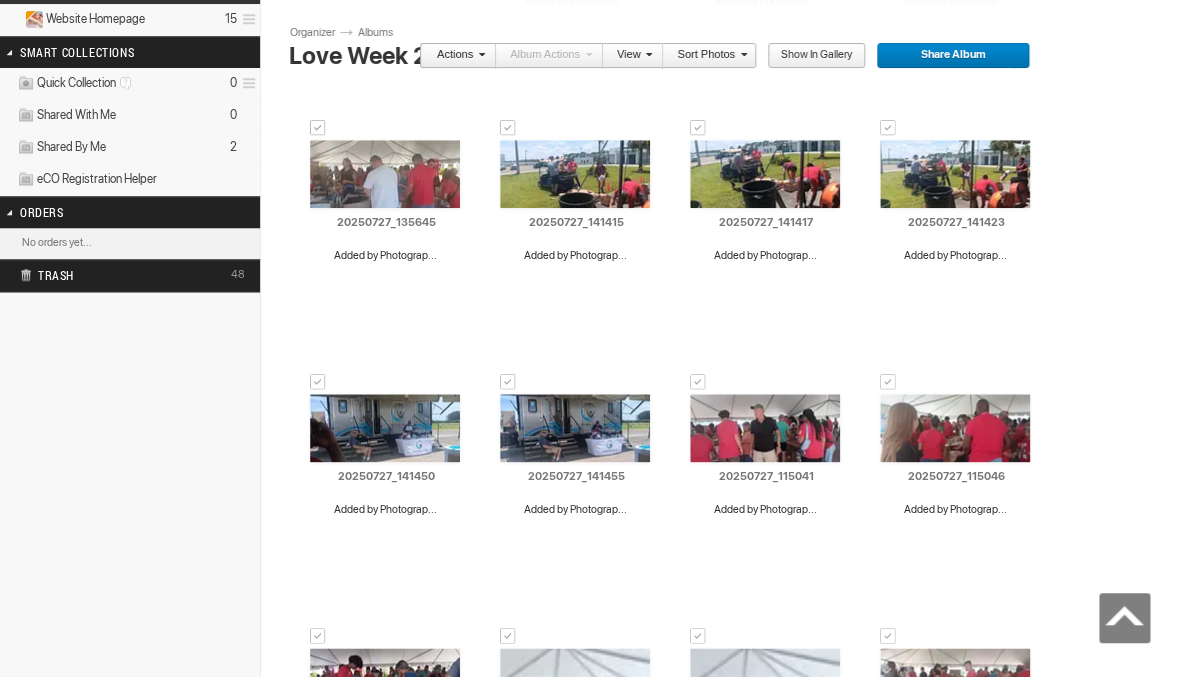 scroll, scrollTop: 0, scrollLeft: 0, axis: both 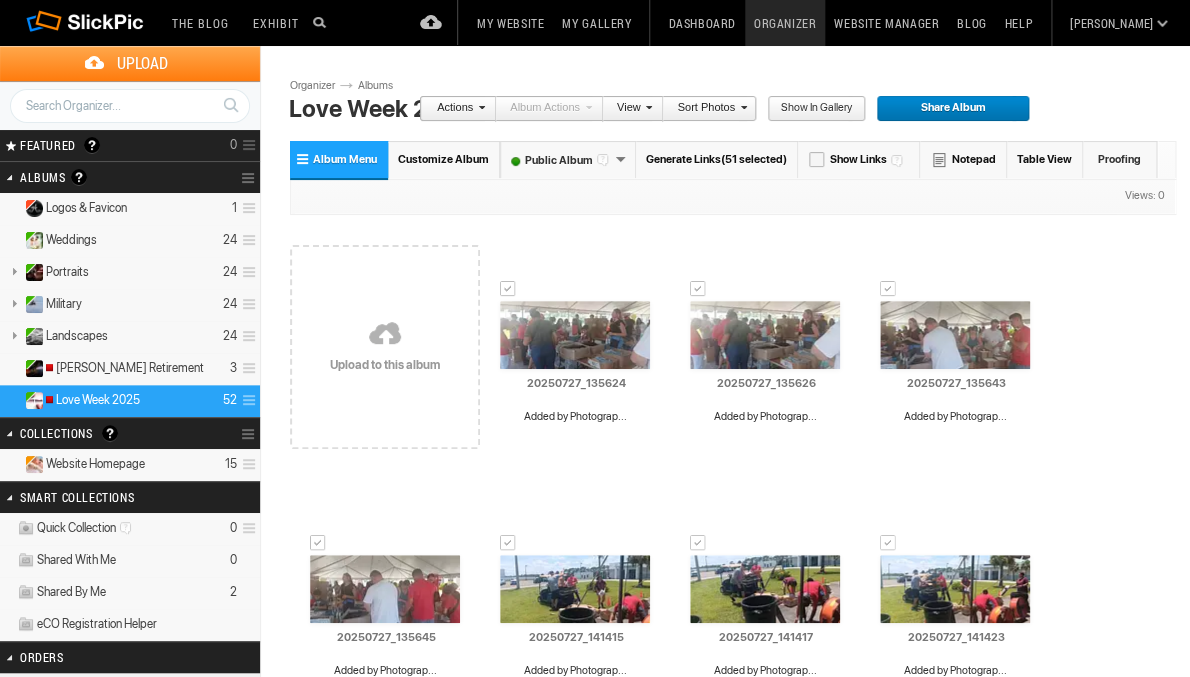 click at bounding box center (646, 107) 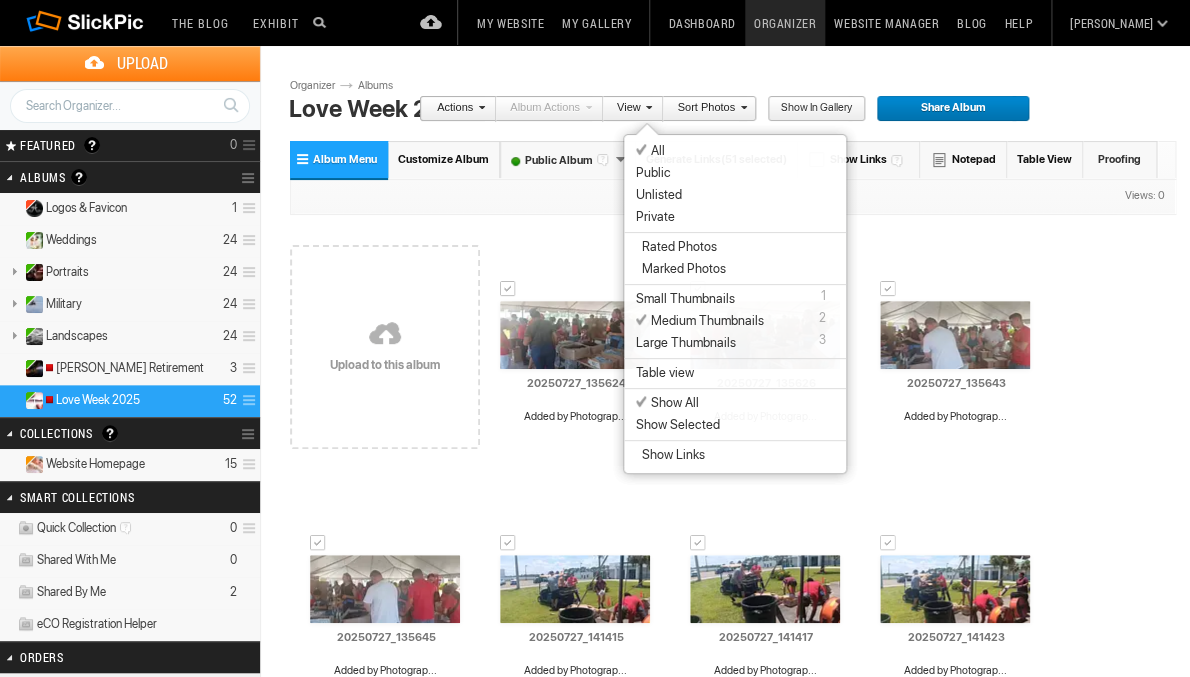 click on "Actions" at bounding box center (457, 109) 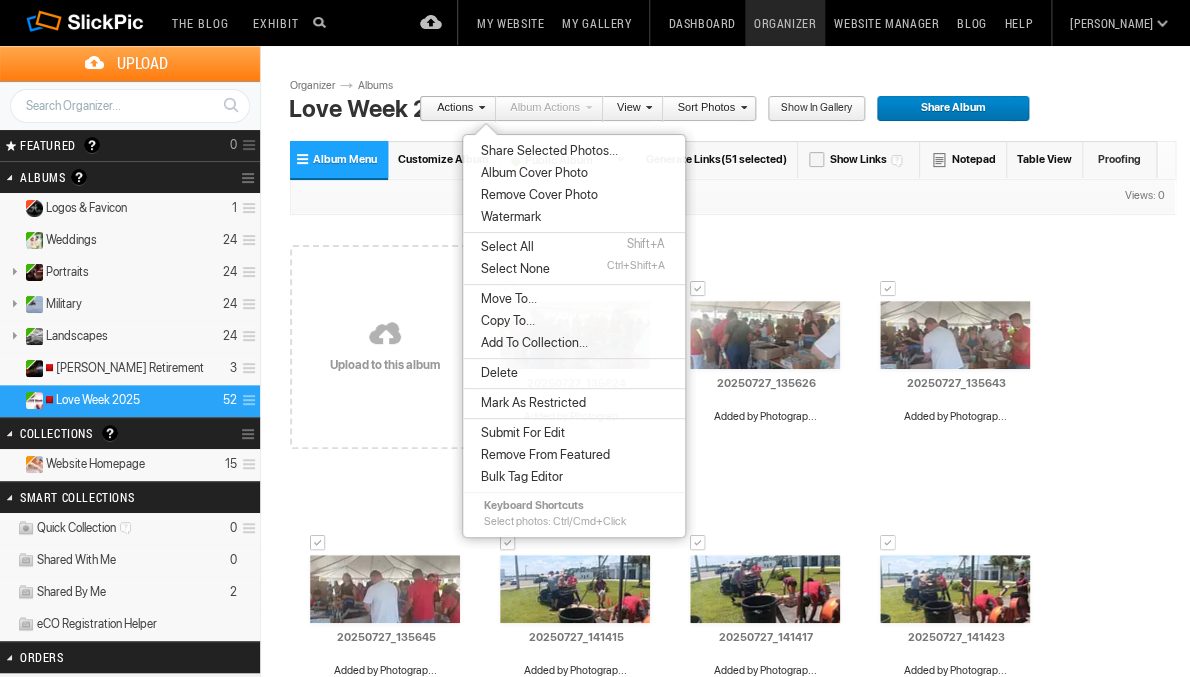 click on "Delete" at bounding box center [574, 373] 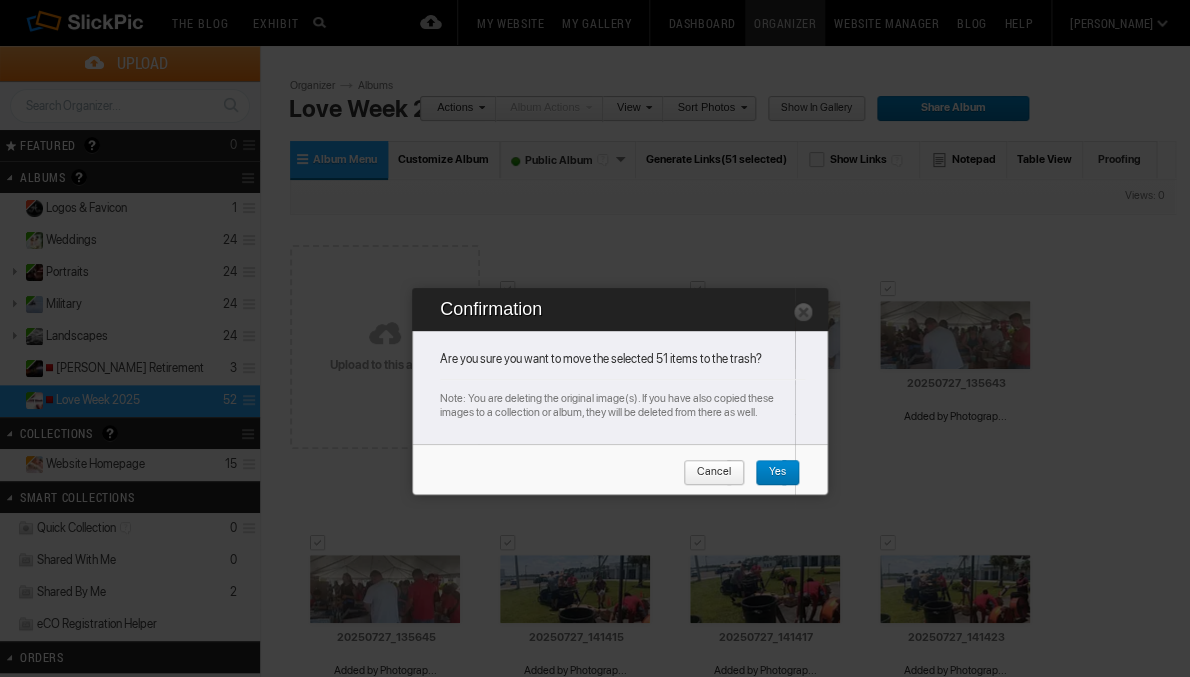 click on "Yes" at bounding box center [770, 473] 